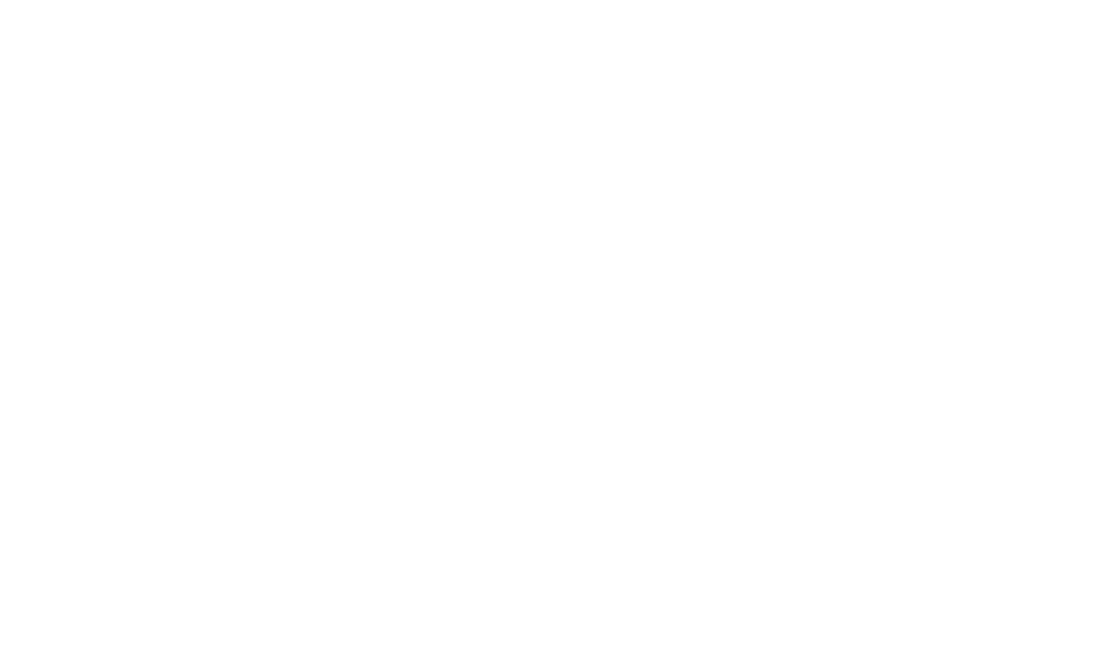 scroll, scrollTop: 0, scrollLeft: 0, axis: both 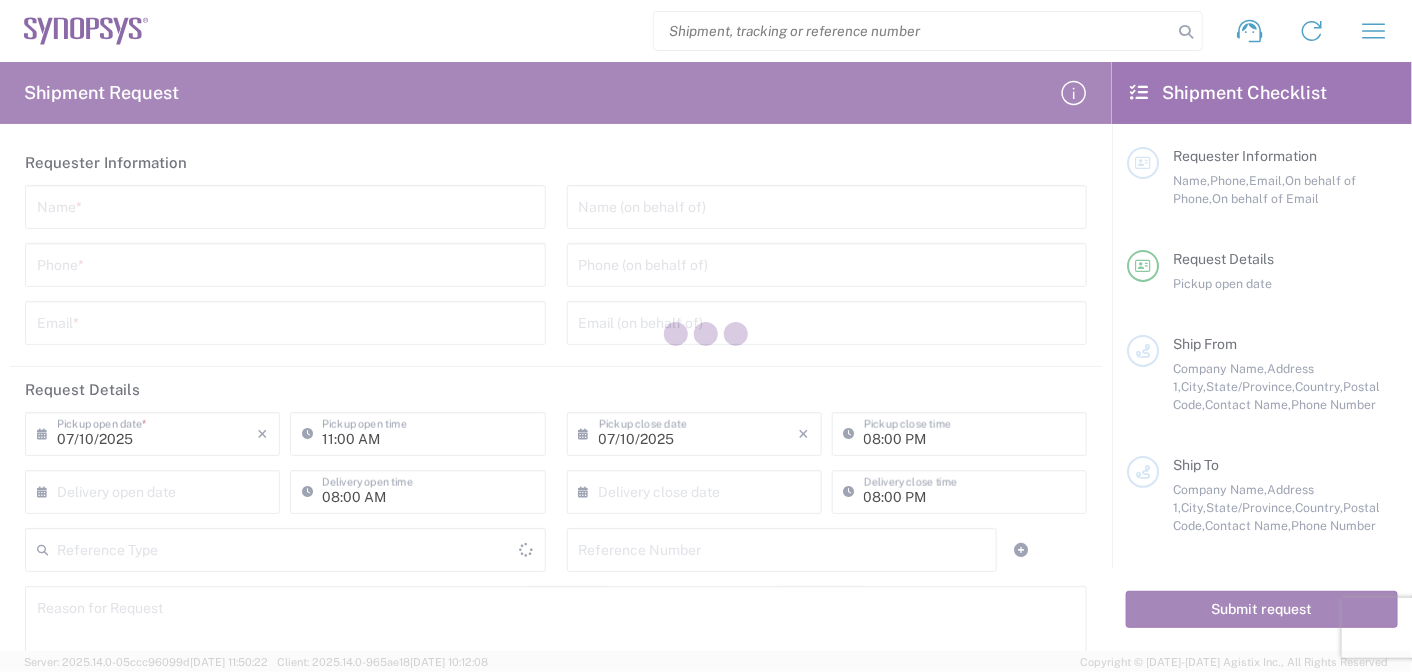 type on "[GEOGRAPHIC_DATA]" 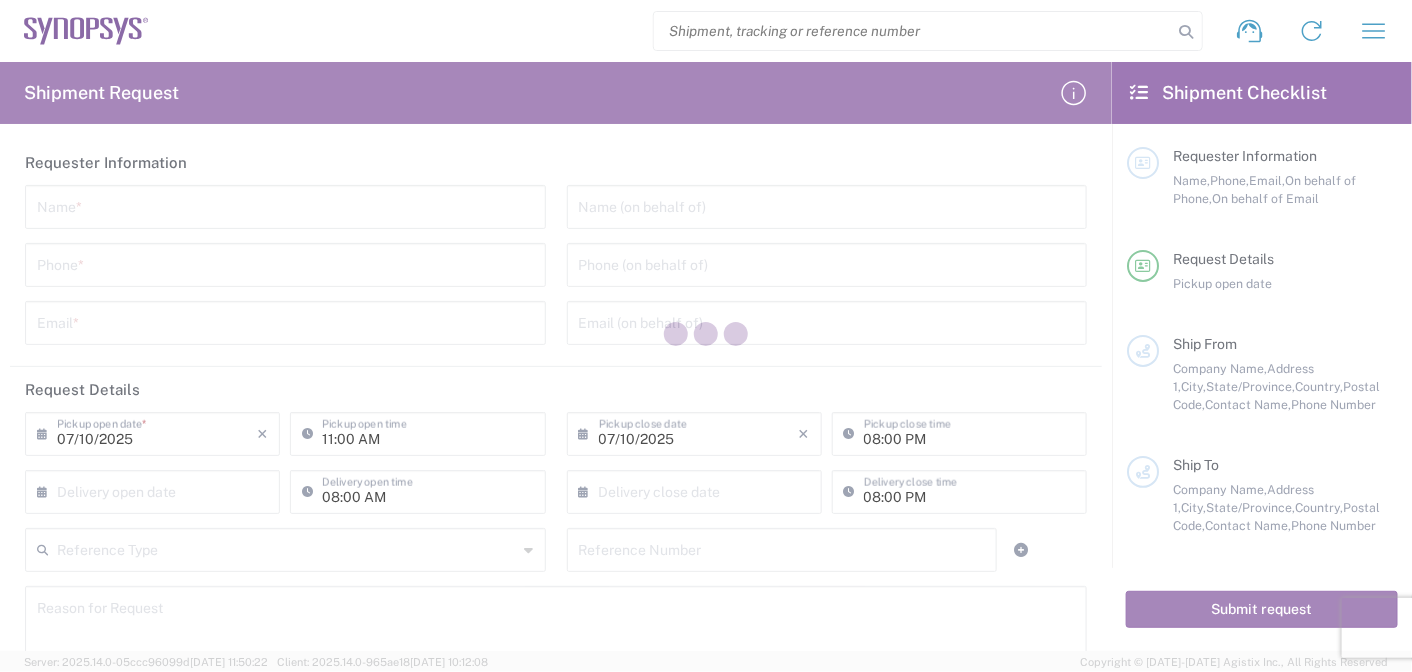 type on "[GEOGRAPHIC_DATA]" 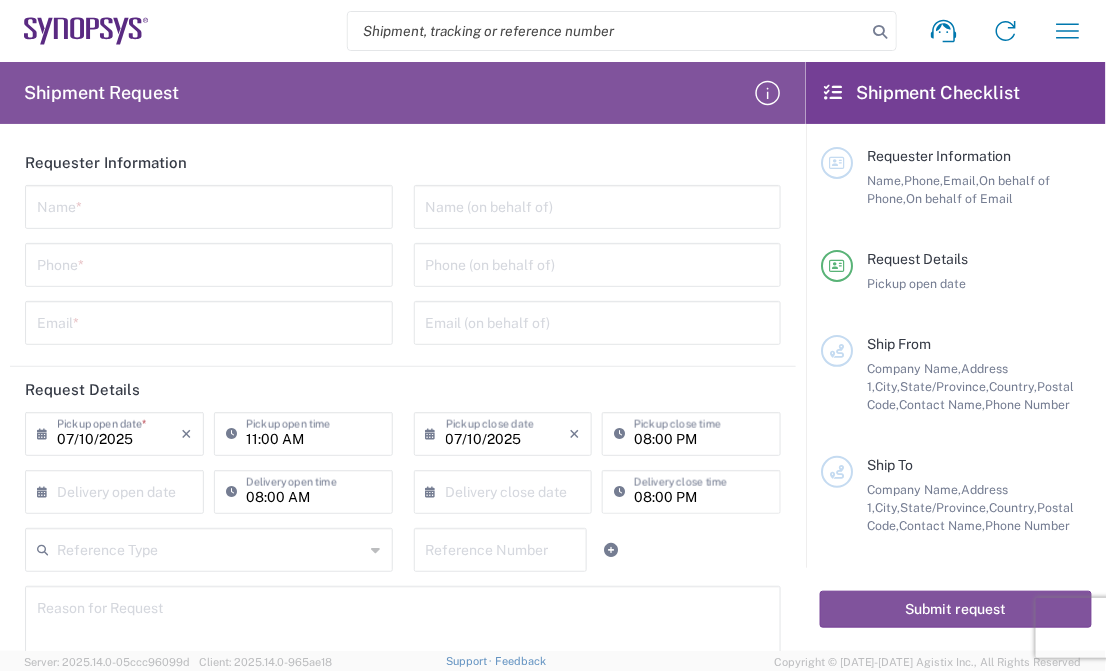 drag, startPoint x: 101, startPoint y: 225, endPoint x: 101, endPoint y: 214, distance: 11 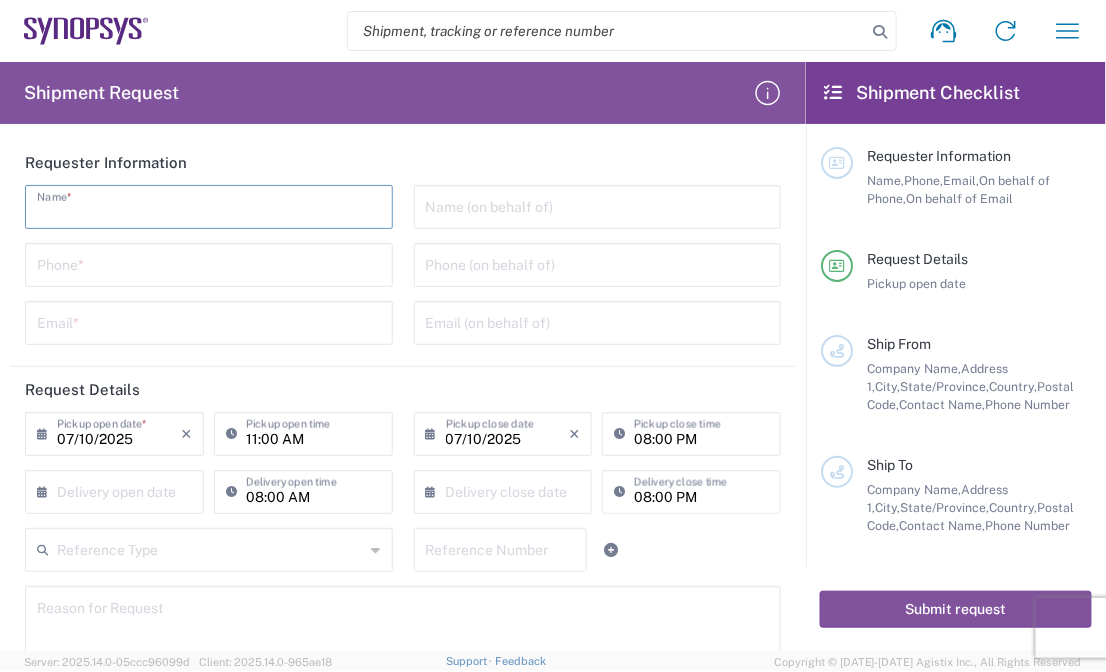 click at bounding box center [209, 205] 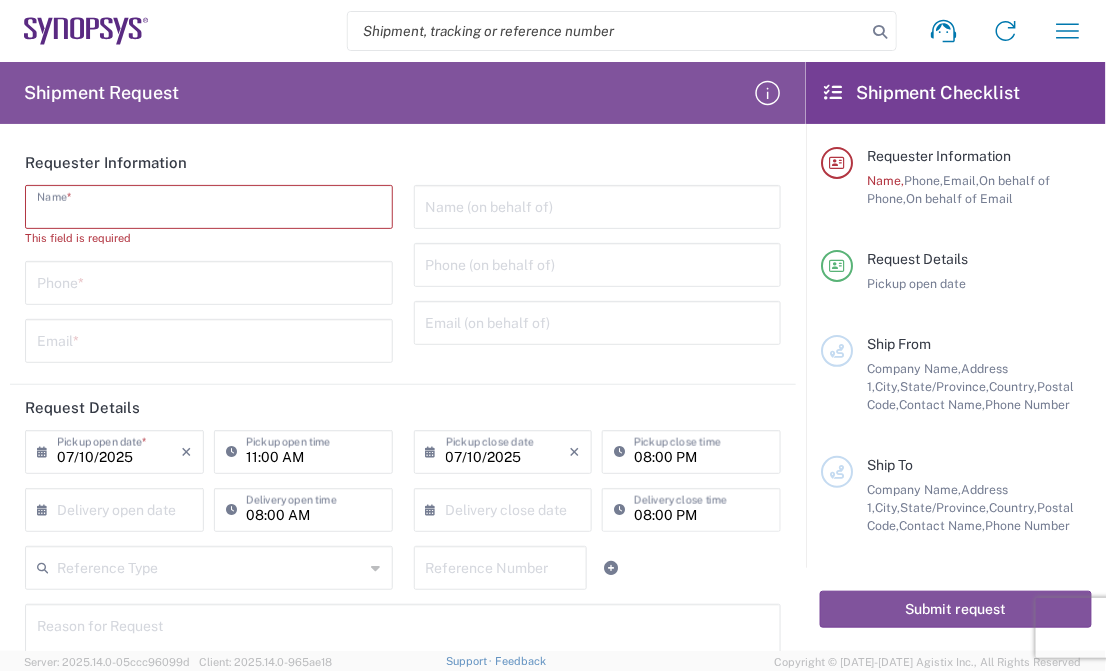 click on "Shipment request
Shipment tracking
Employee non-product shipment request
My shipments
Address book
My profile" 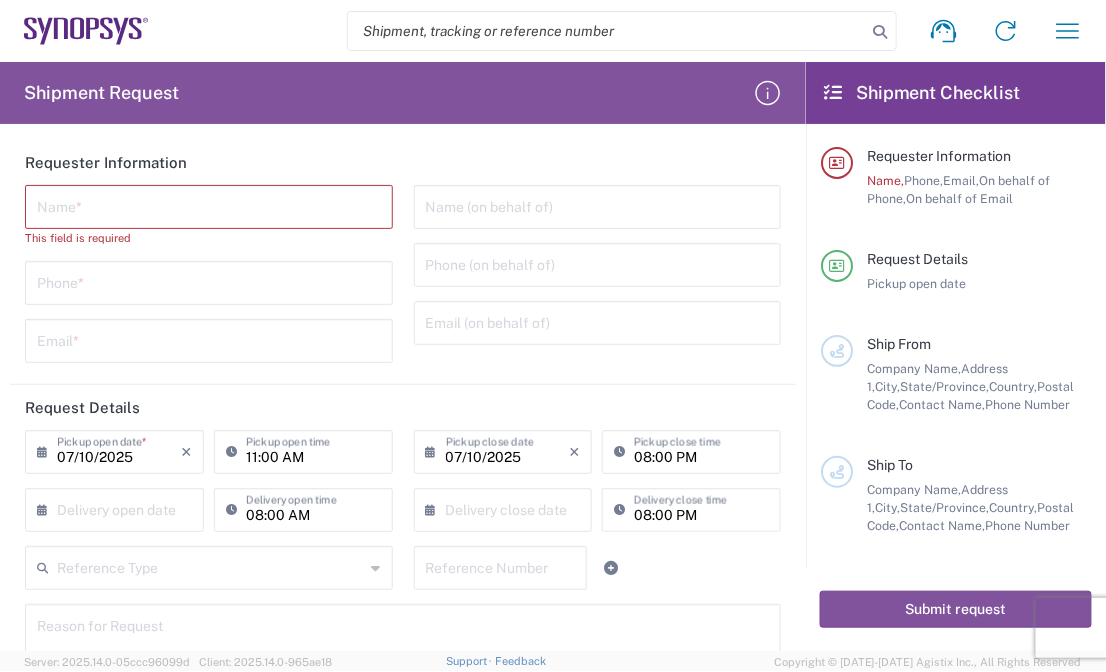 click at bounding box center (209, 205) 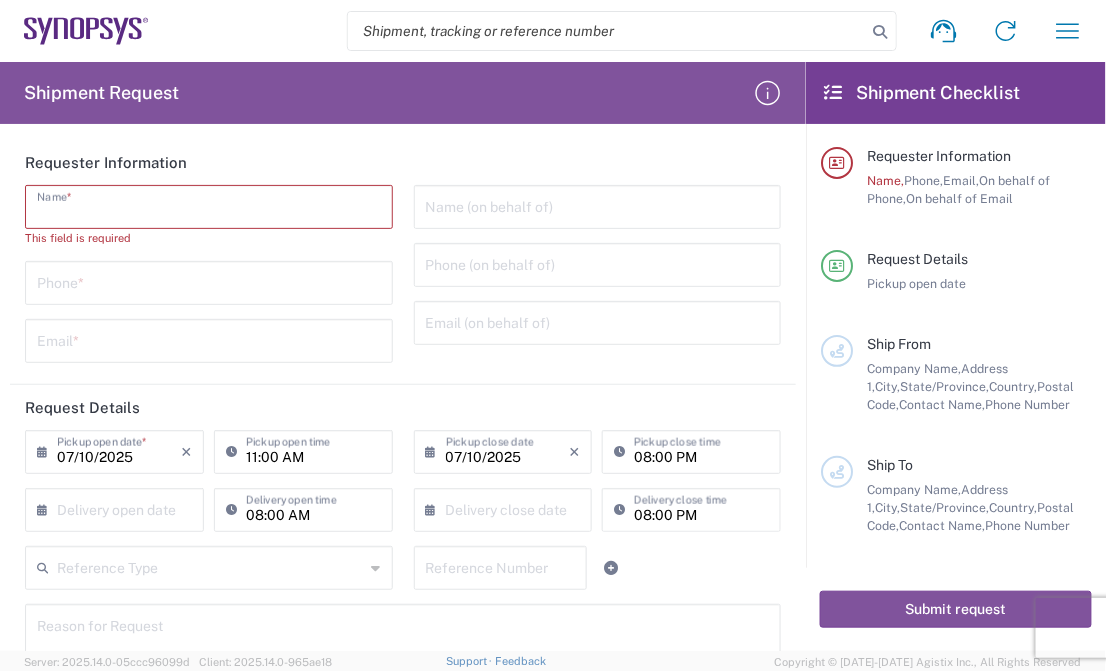 click at bounding box center (209, 205) 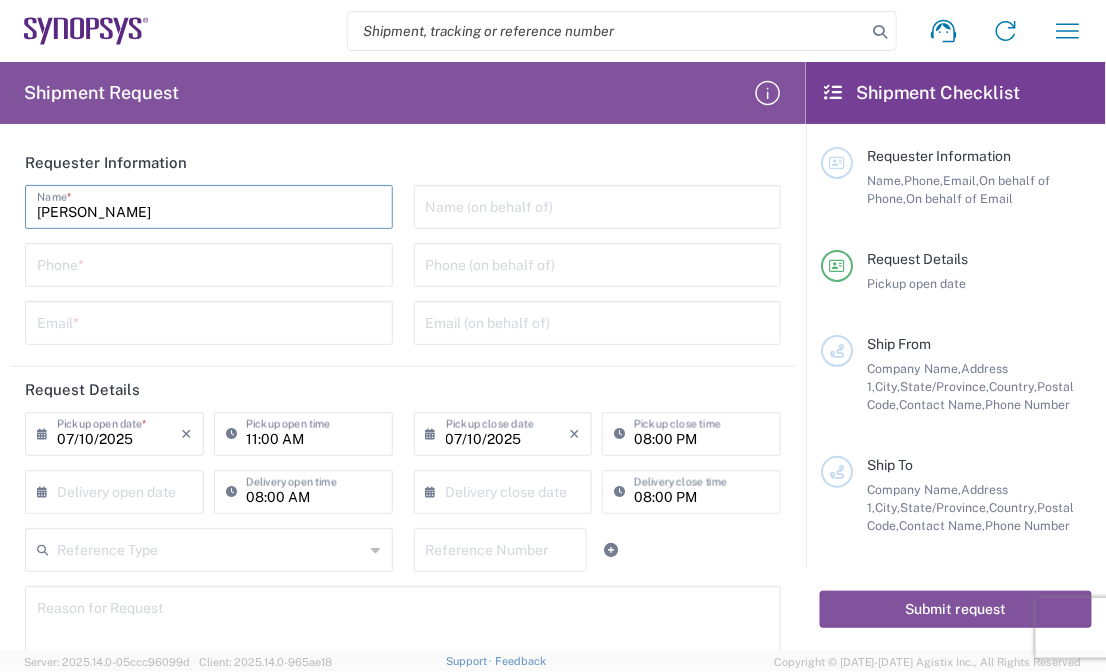 type on "[PERSON_NAME]" 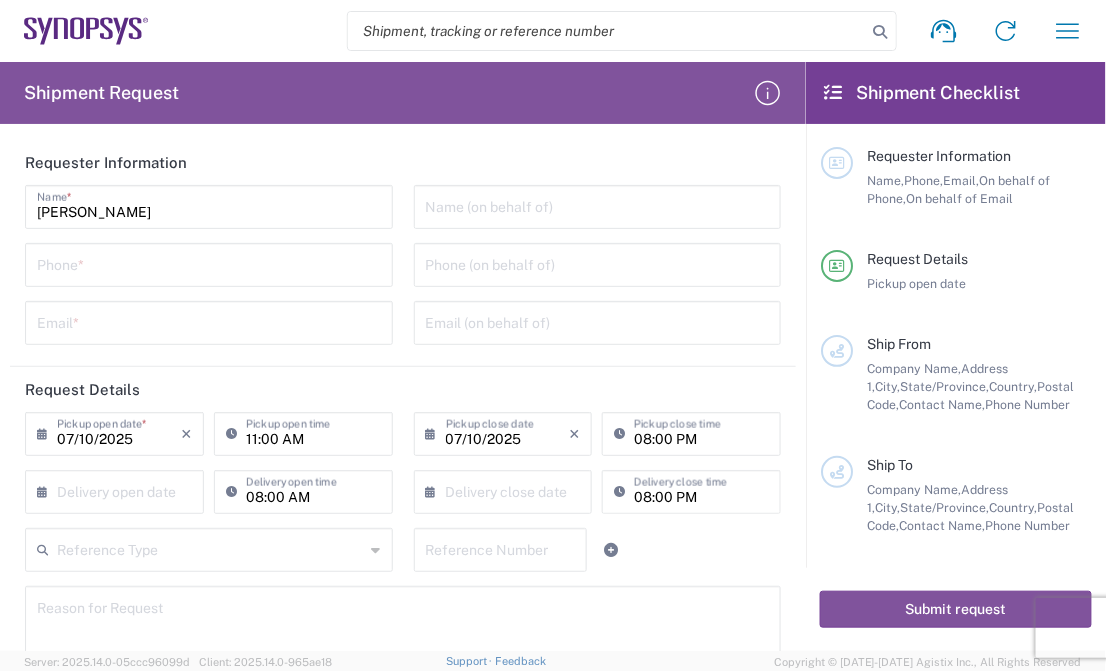 drag, startPoint x: 136, startPoint y: 224, endPoint x: 127, endPoint y: 213, distance: 14.21267 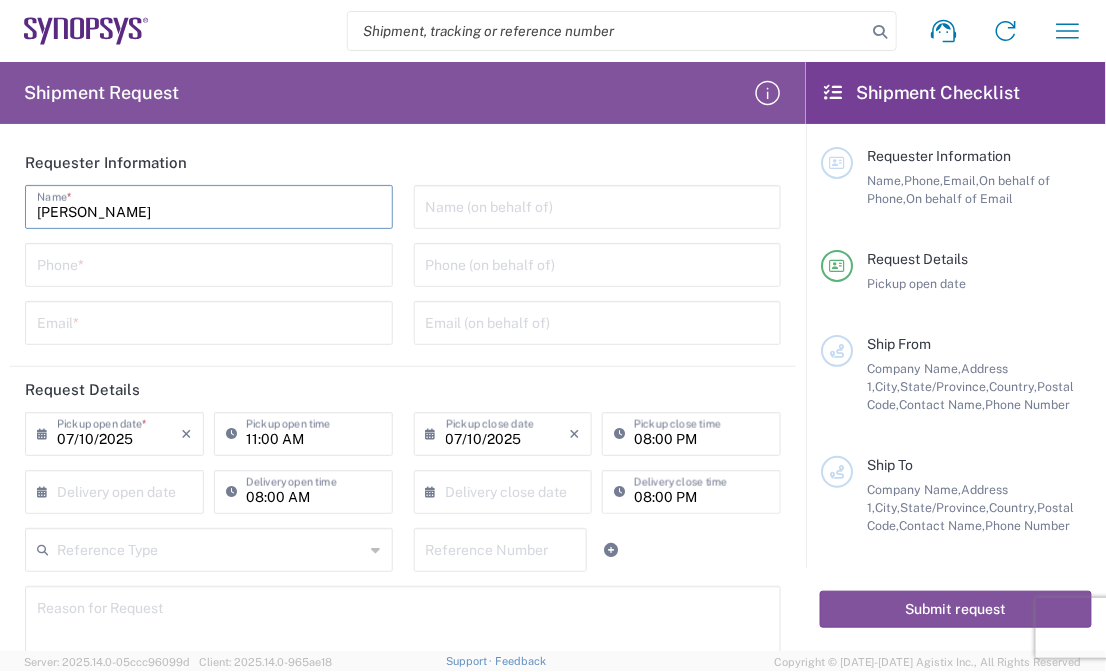 drag, startPoint x: 127, startPoint y: 213, endPoint x: 165, endPoint y: 148, distance: 75.29276 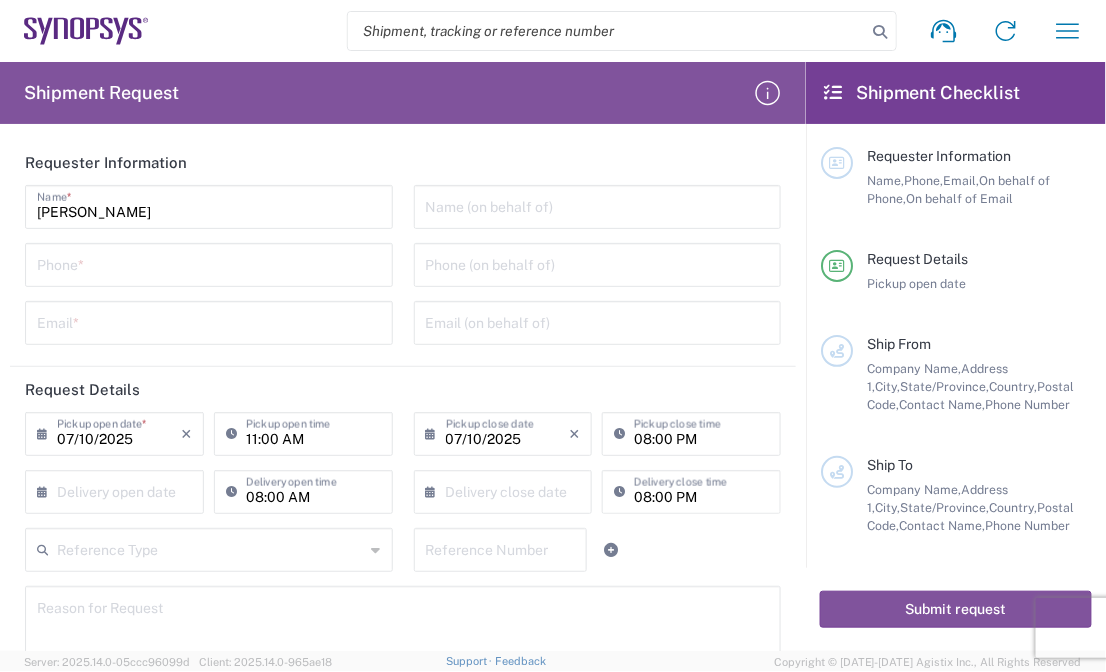 click on "Phone  *" 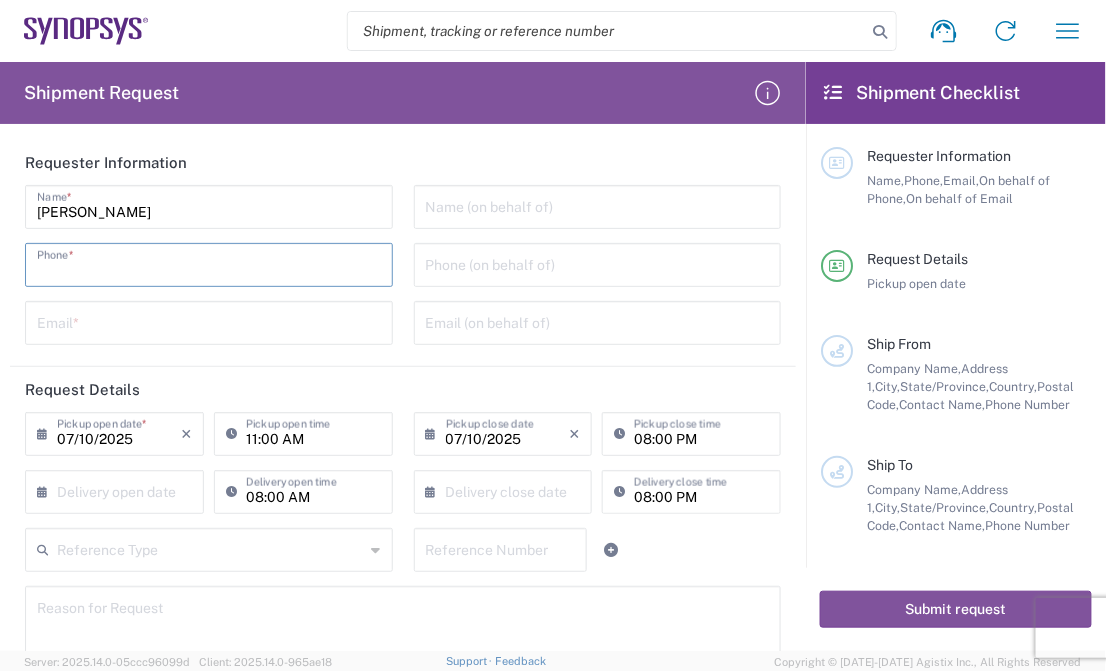 drag, startPoint x: 122, startPoint y: 258, endPoint x: 213, endPoint y: 280, distance: 93.62158 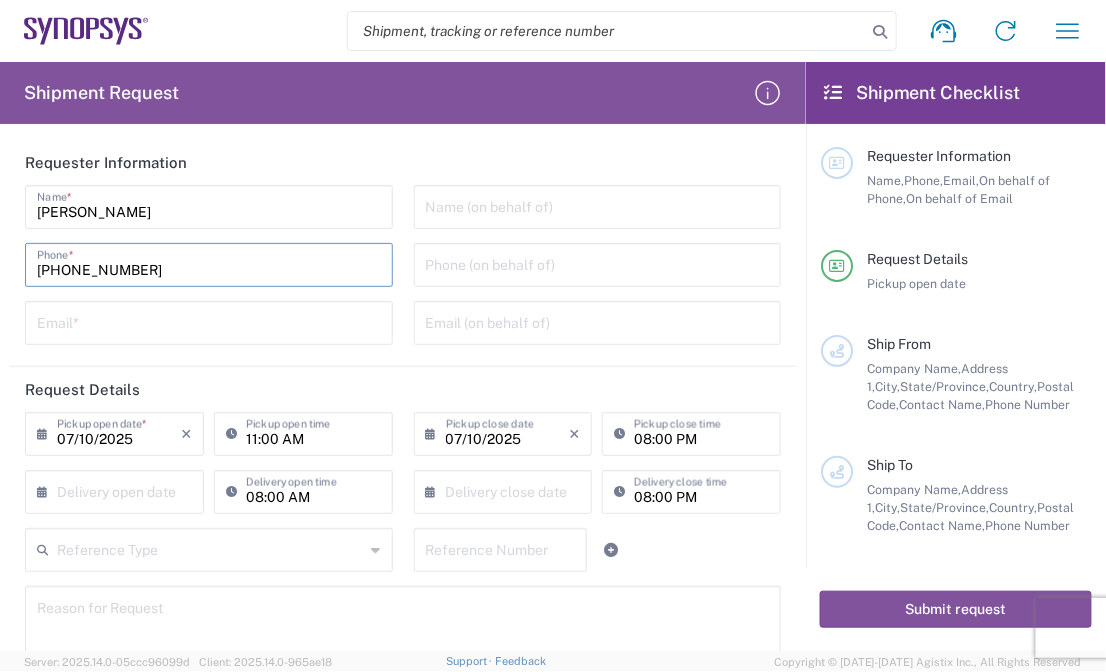 type on "[PHONE_NUMBER]" 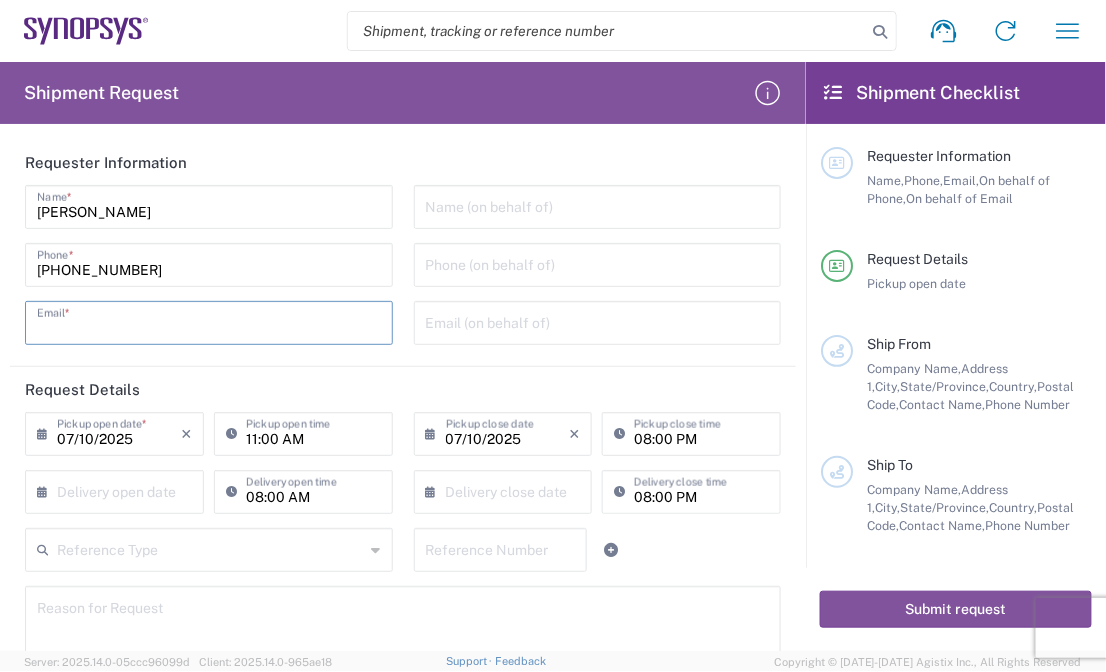click at bounding box center [209, 321] 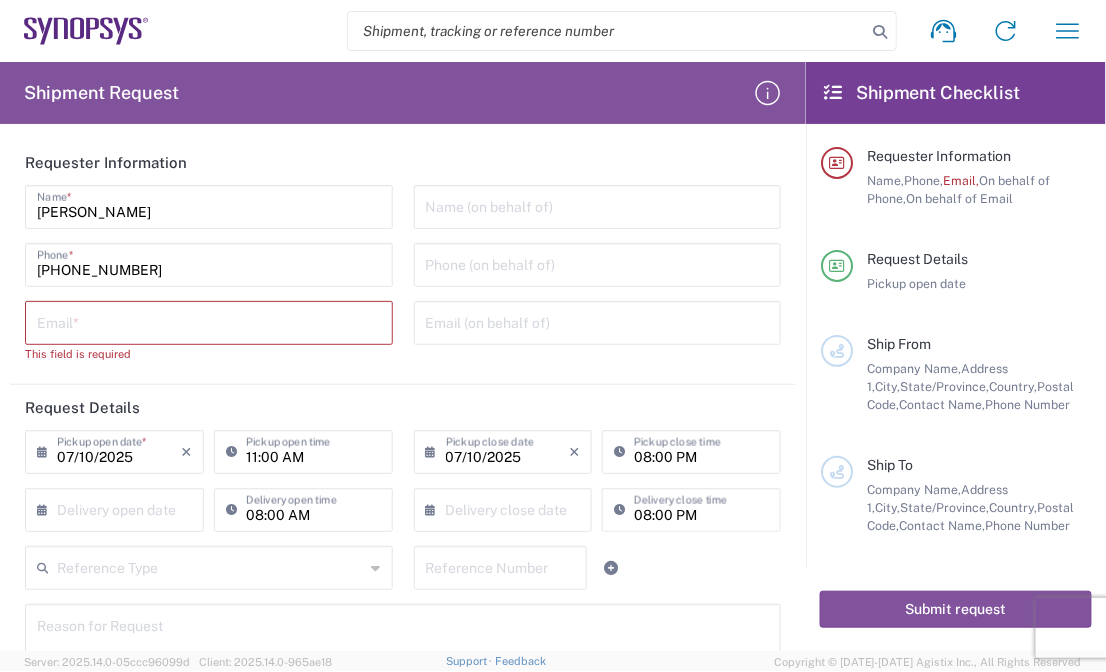 click at bounding box center (209, 321) 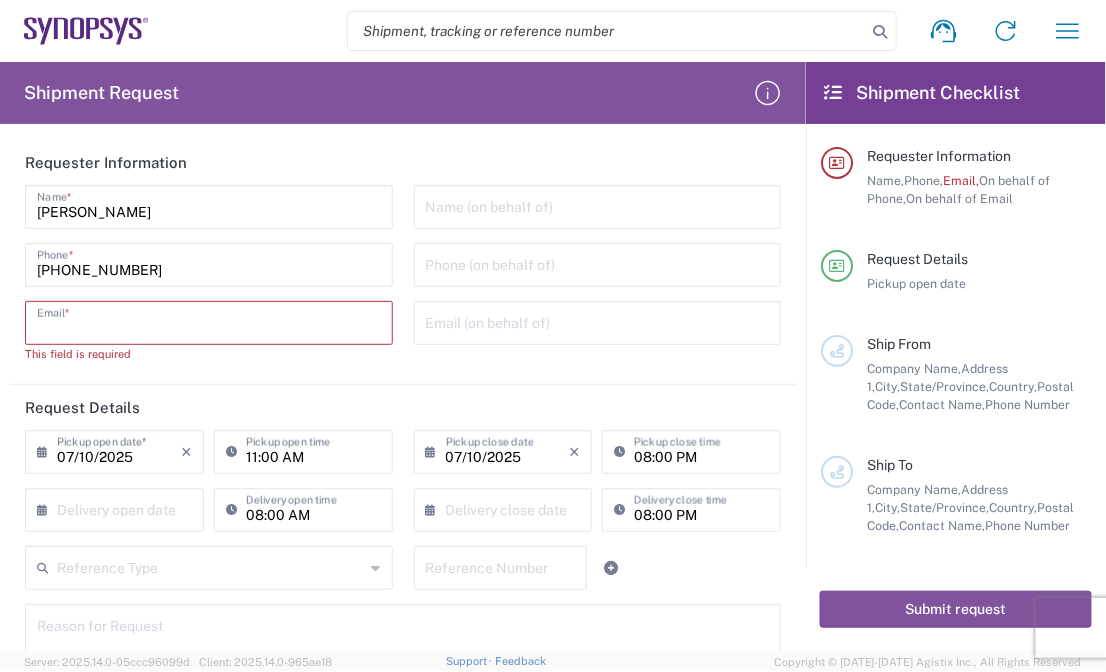 paste on "[EMAIL_ADDRESS][PERSON_NAME][DOMAIN_NAME]" 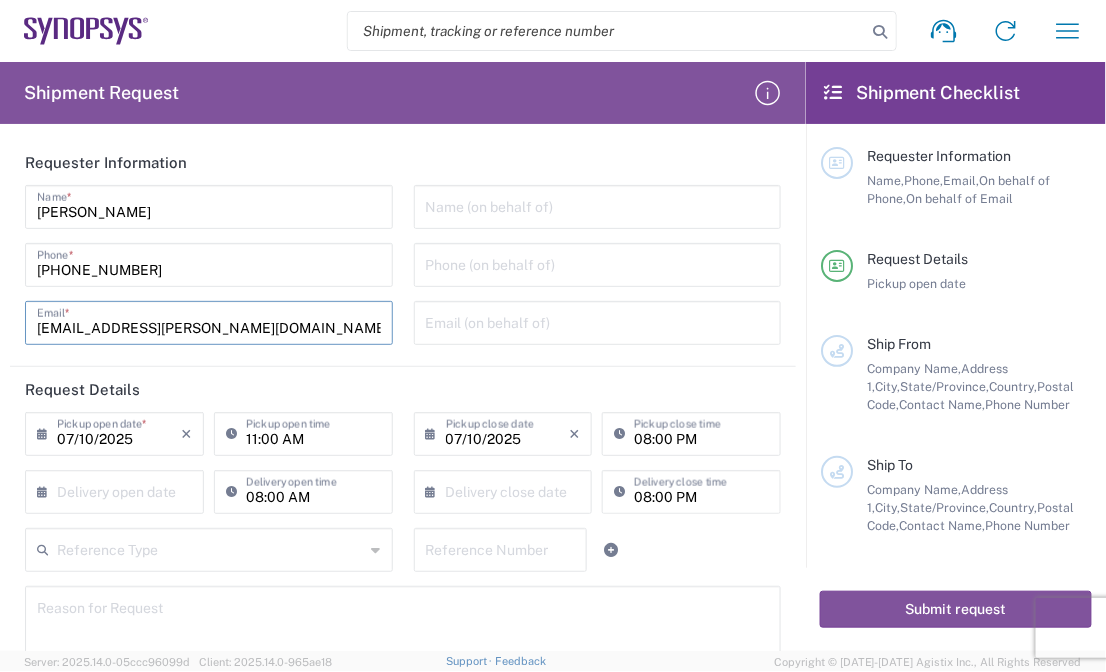 type on "[EMAIL_ADDRESS][PERSON_NAME][DOMAIN_NAME]" 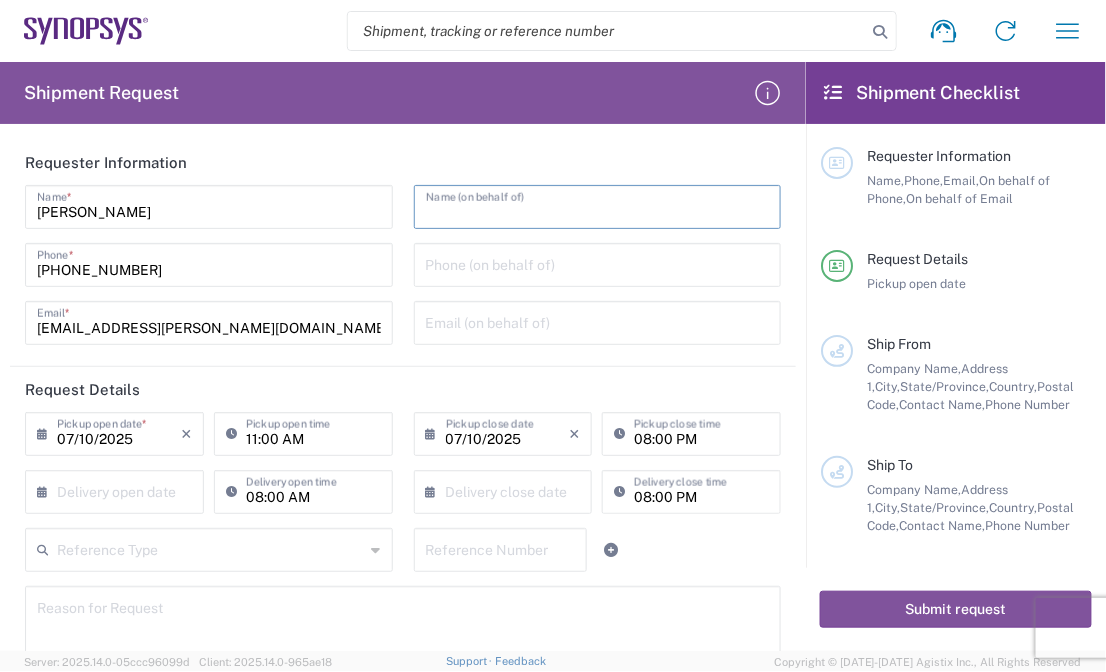 click at bounding box center (598, 205) 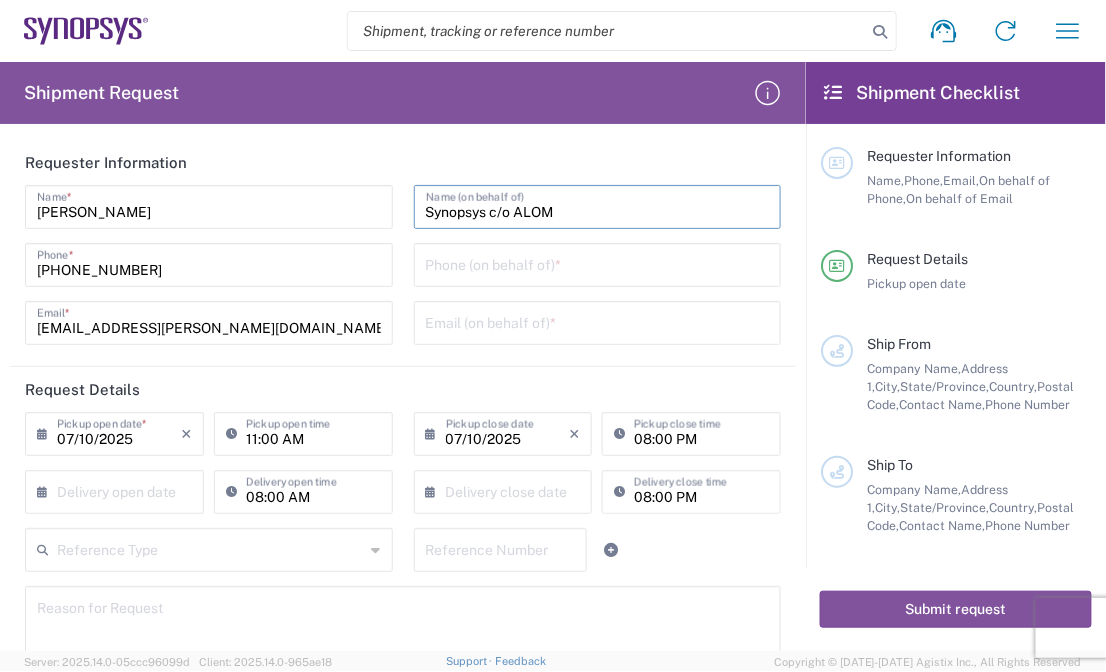 click at bounding box center [598, 263] 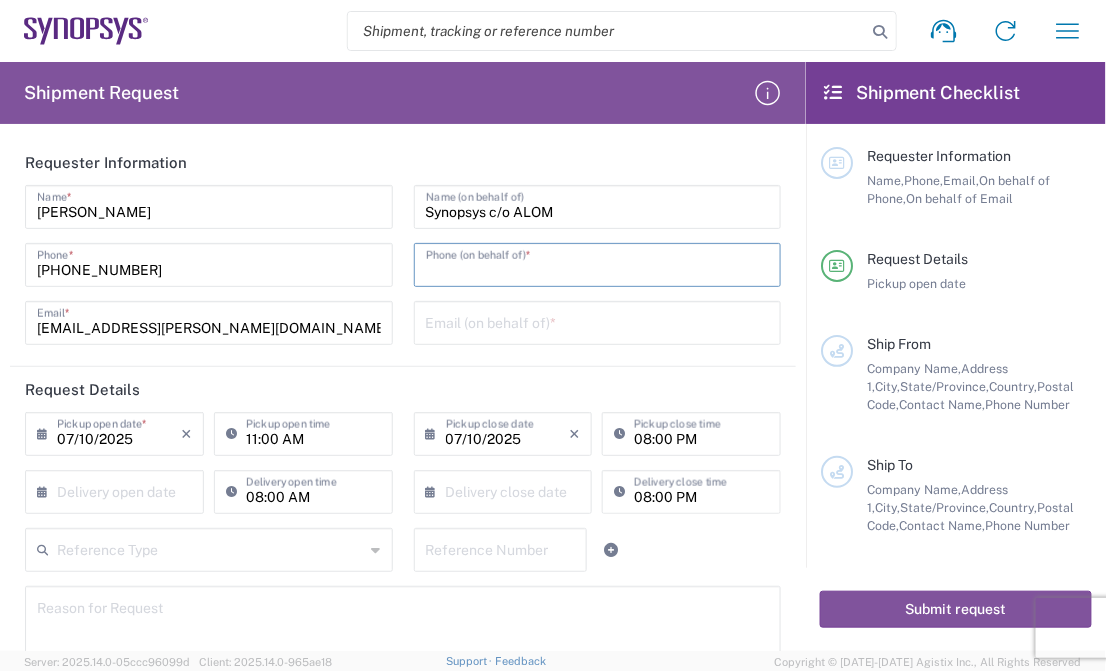 type on "8582325785" 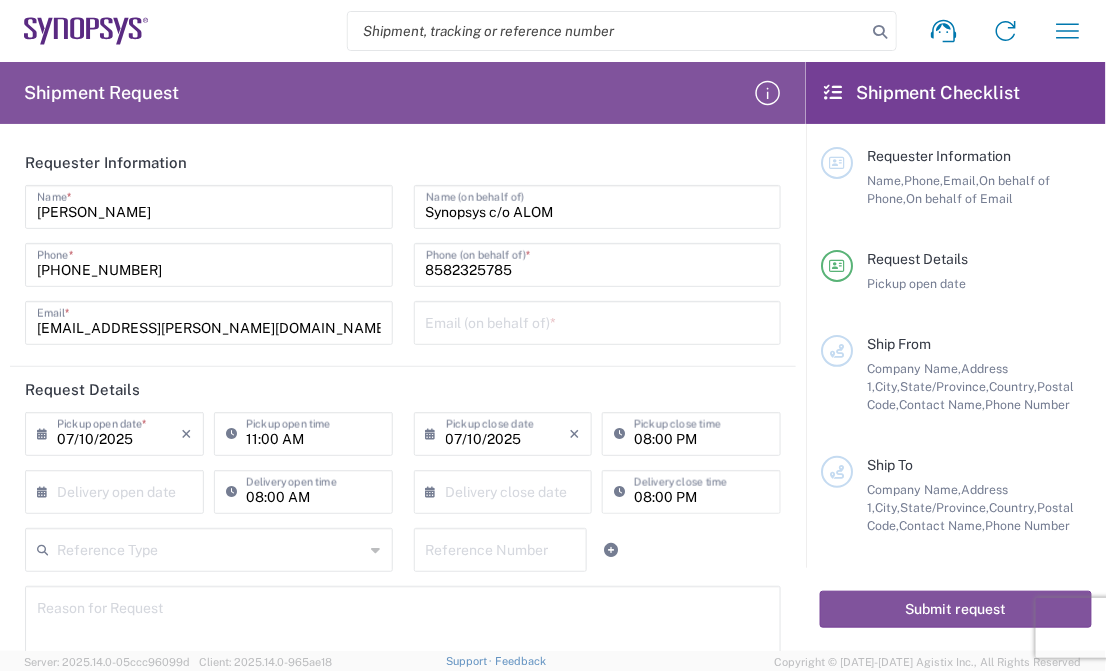 click on "Synopsys c/o ALOM  Name (on behalf of)" 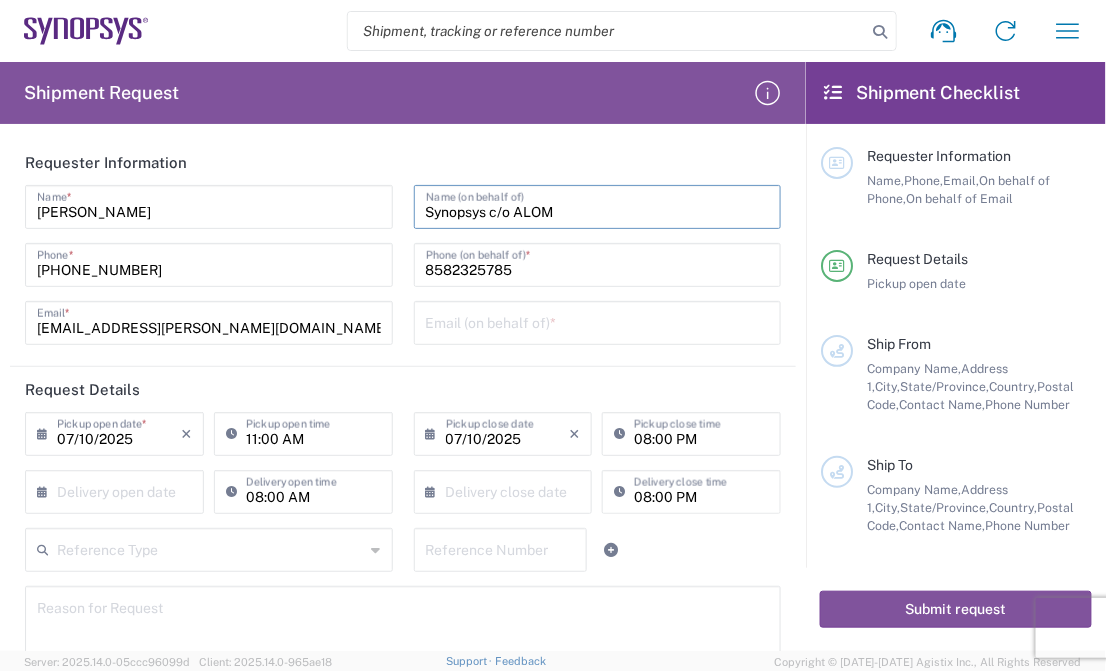drag, startPoint x: 555, startPoint y: 211, endPoint x: 191, endPoint y: 191, distance: 364.54904 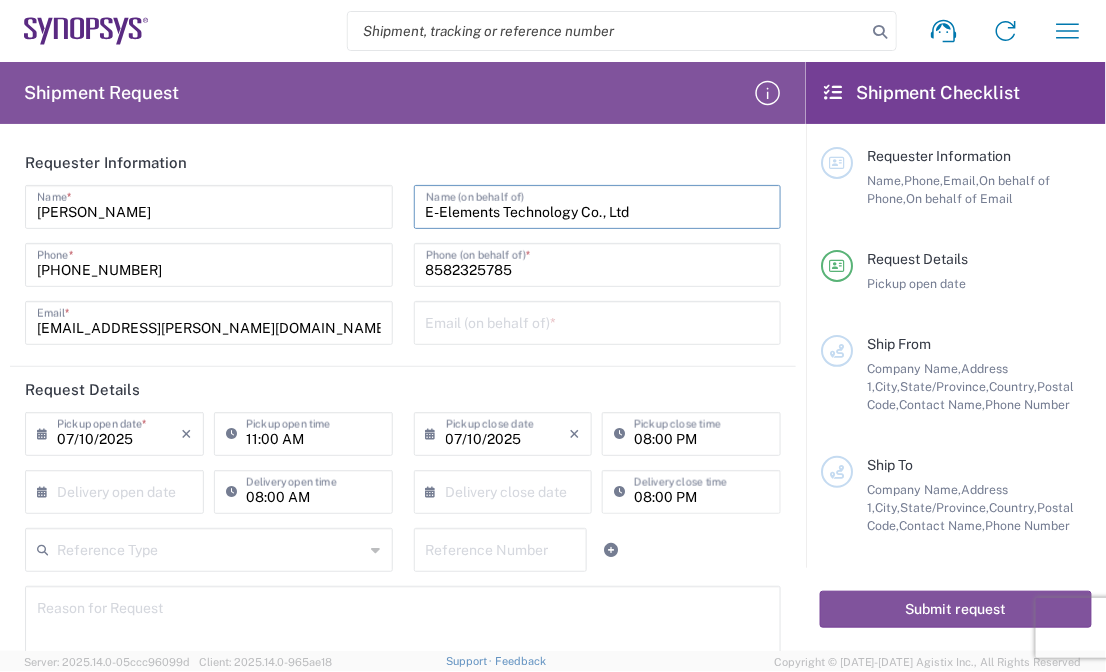 type on "E-Elements Technology Co., Ltd" 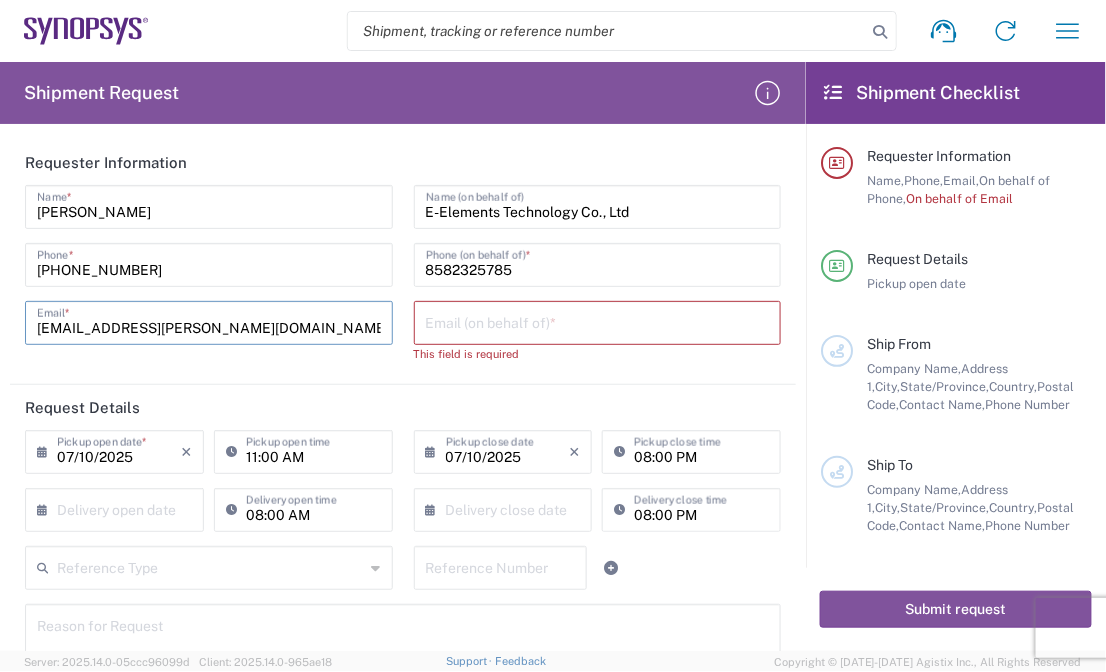 drag, startPoint x: 244, startPoint y: 330, endPoint x: -2, endPoint y: 333, distance: 246.0183 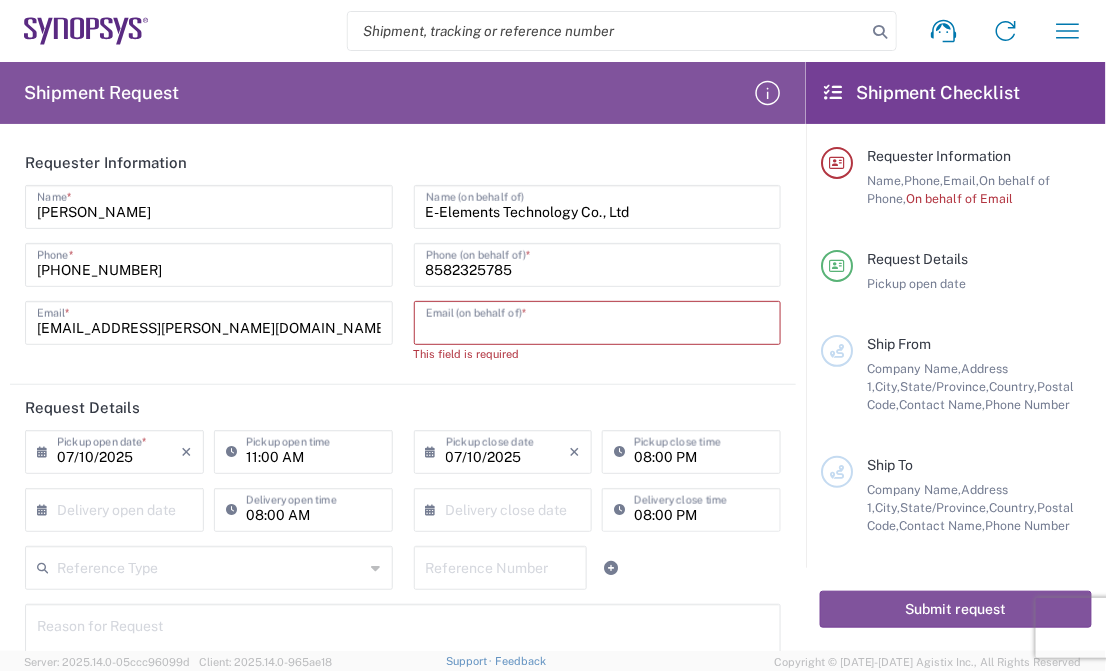 click at bounding box center [598, 321] 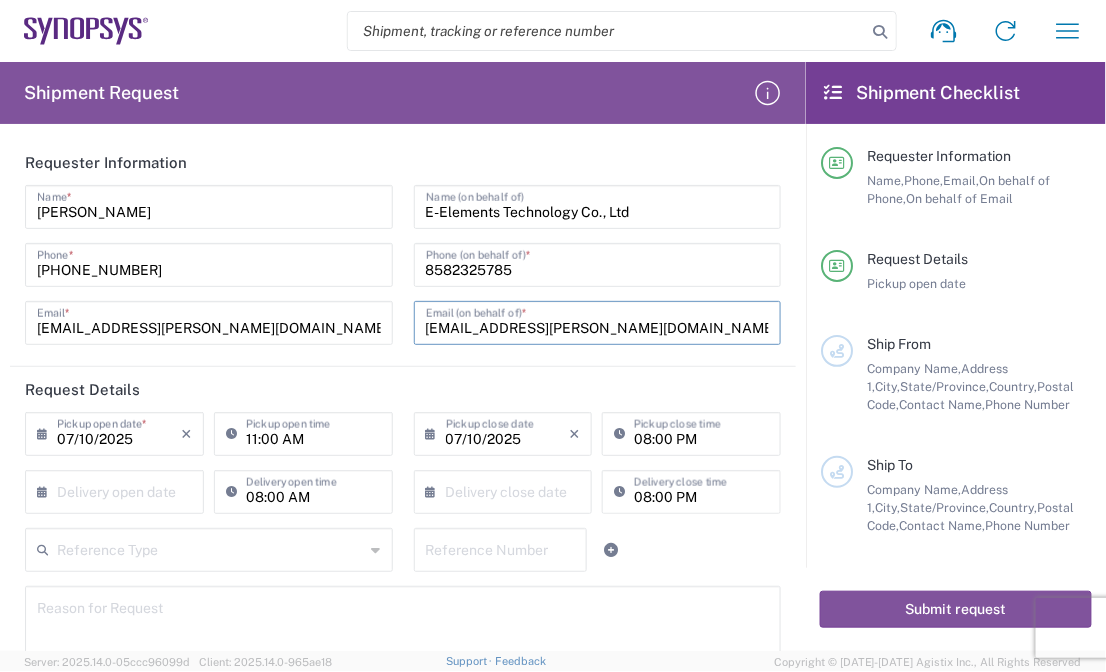 type on "[EMAIL_ADDRESS][PERSON_NAME][DOMAIN_NAME]" 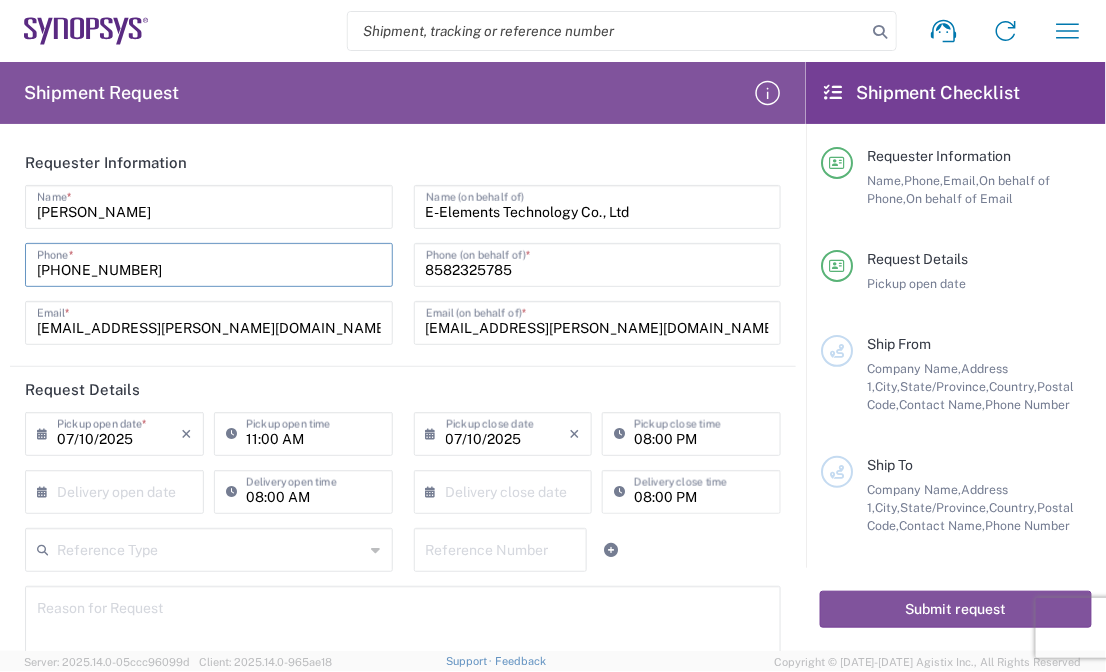drag, startPoint x: 165, startPoint y: 269, endPoint x: -2, endPoint y: 262, distance: 167.14664 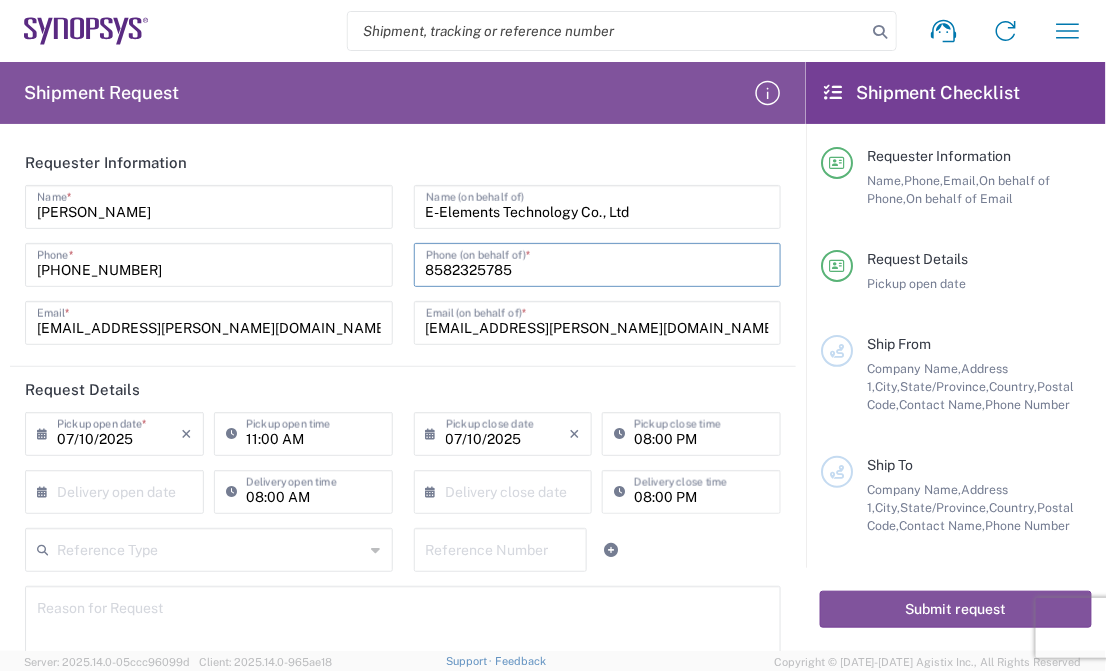 drag, startPoint x: 550, startPoint y: 273, endPoint x: 173, endPoint y: 256, distance: 377.3831 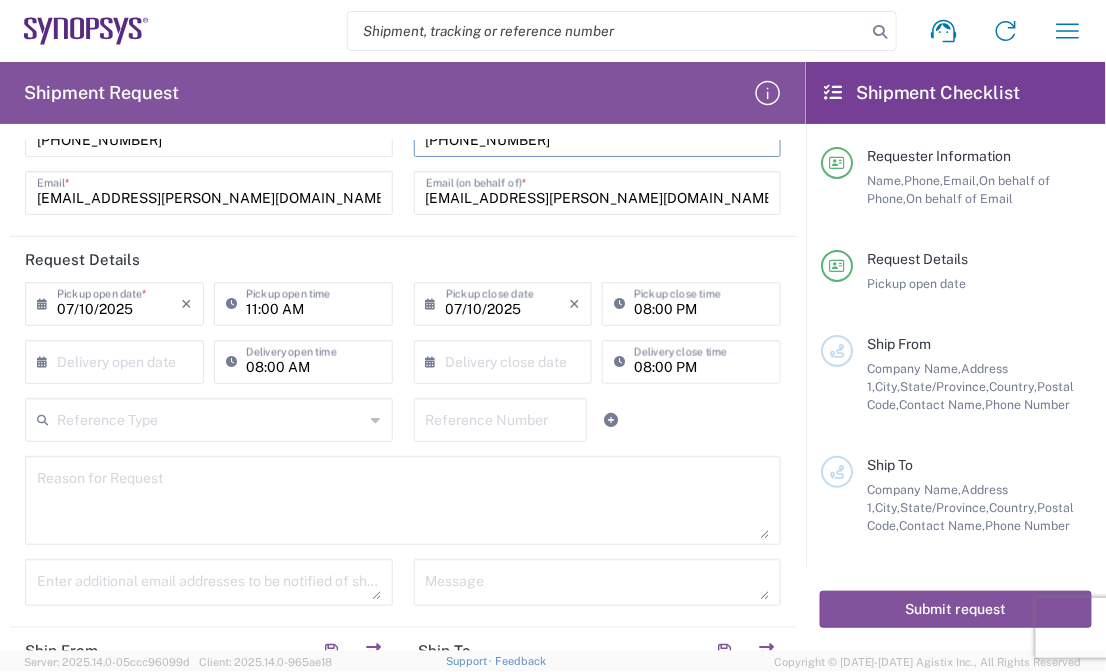 scroll, scrollTop: 163, scrollLeft: 0, axis: vertical 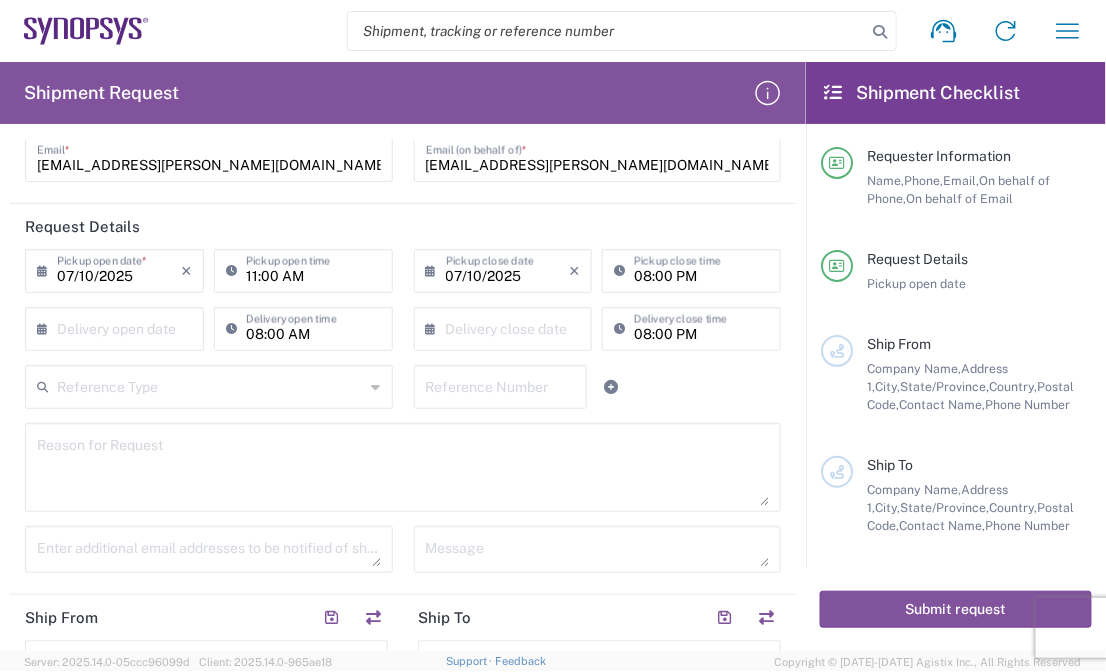 type on "[PHONE_NUMBER]" 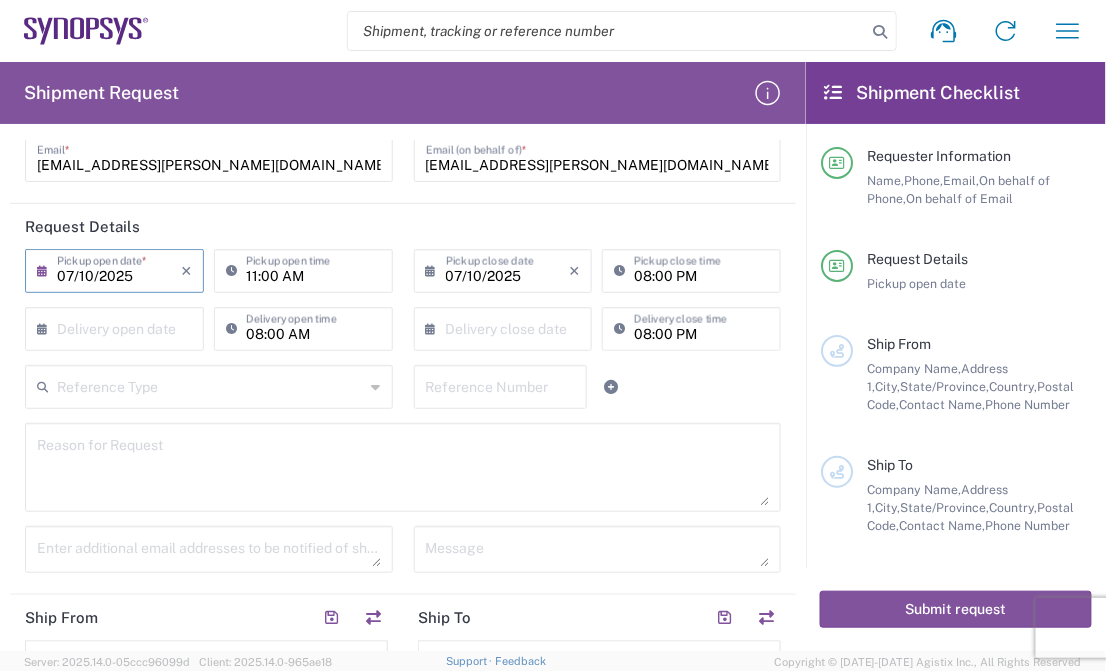 click on "07/10/2025" at bounding box center [119, 269] 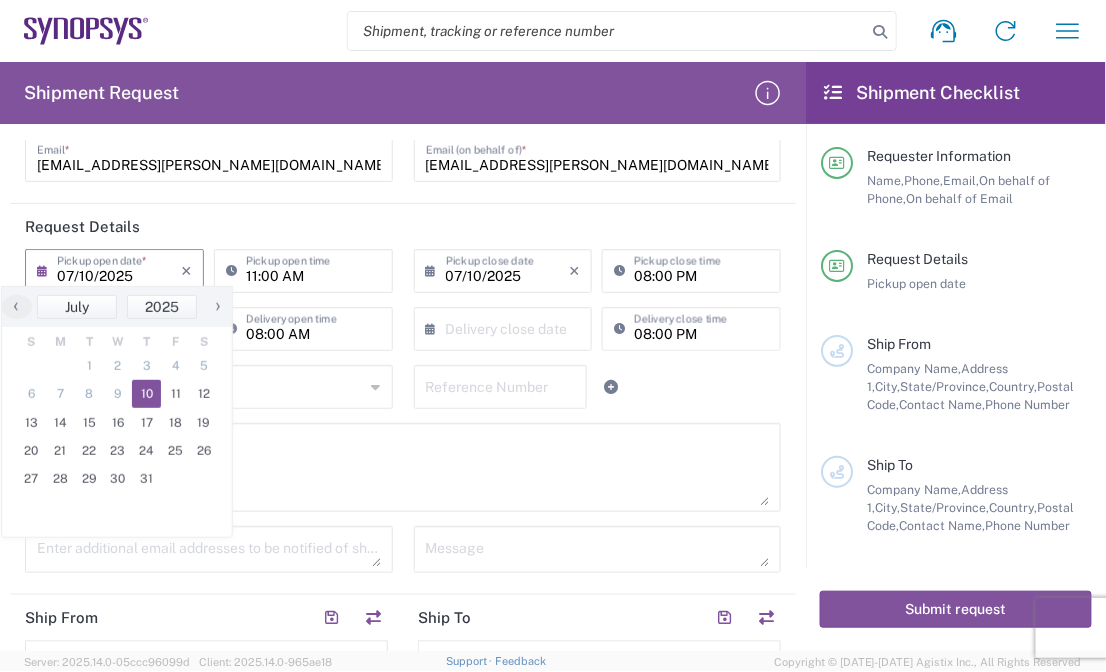 click on "Request Details" 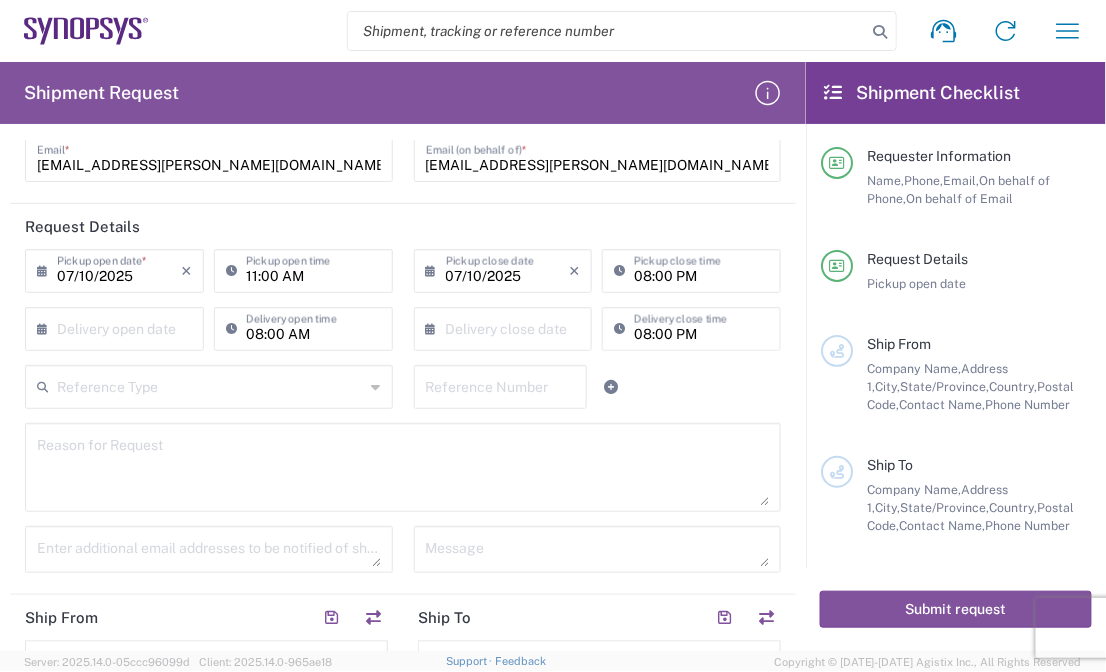 click on "07/10/2025" at bounding box center [119, 269] 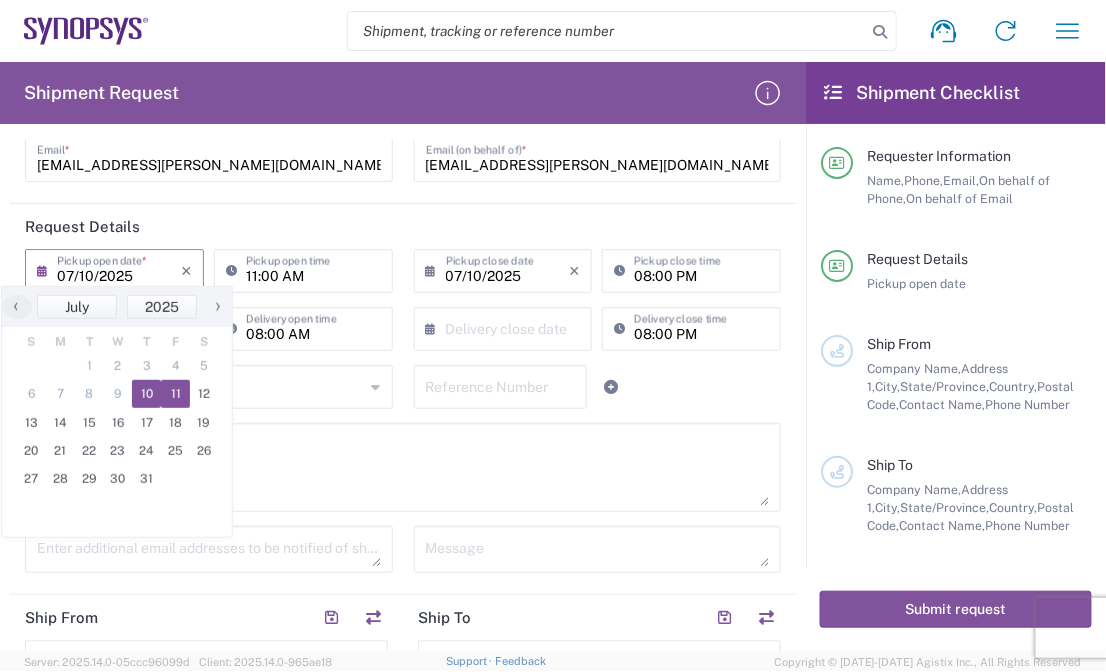 click on "11" 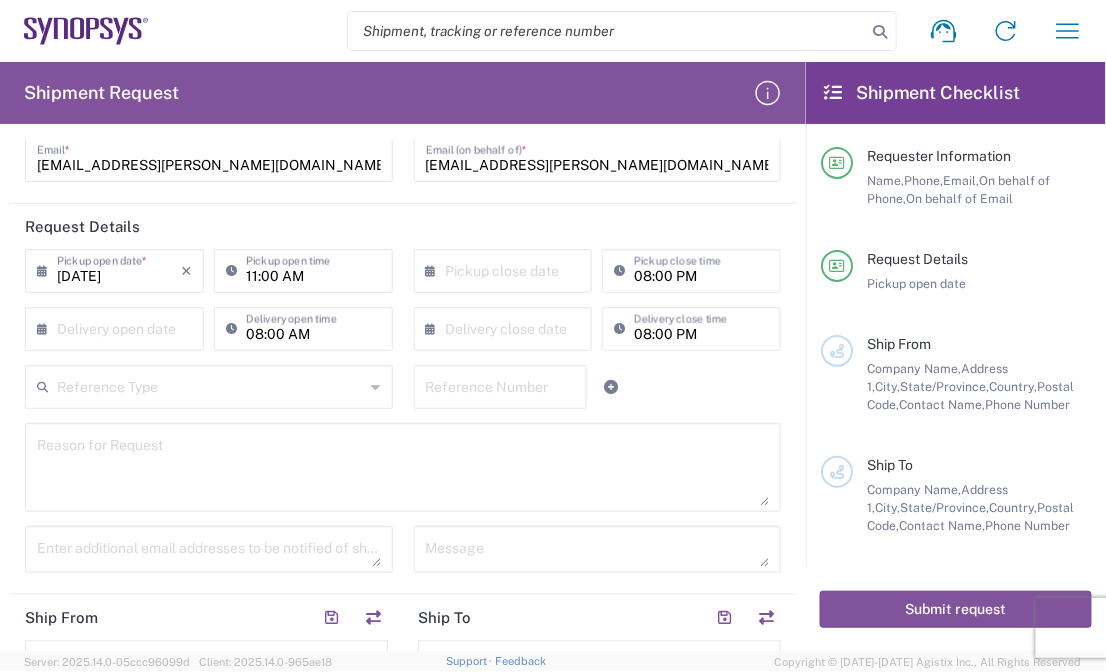 click on "11:00 AM" at bounding box center [313, 269] 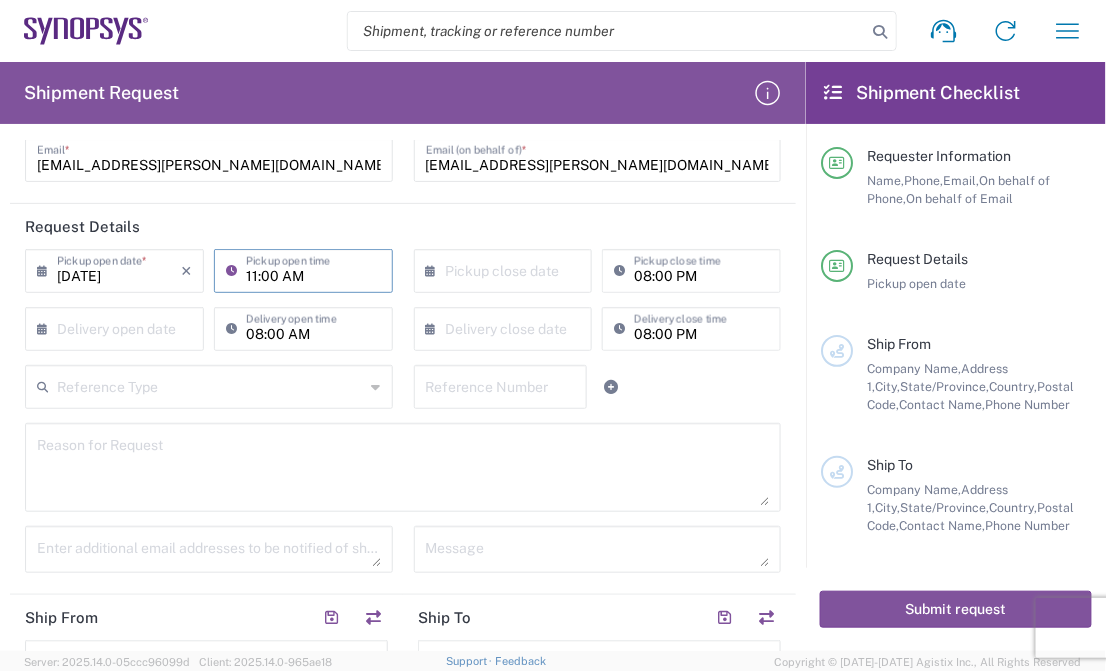 click on "11:00 AM" at bounding box center [313, 269] 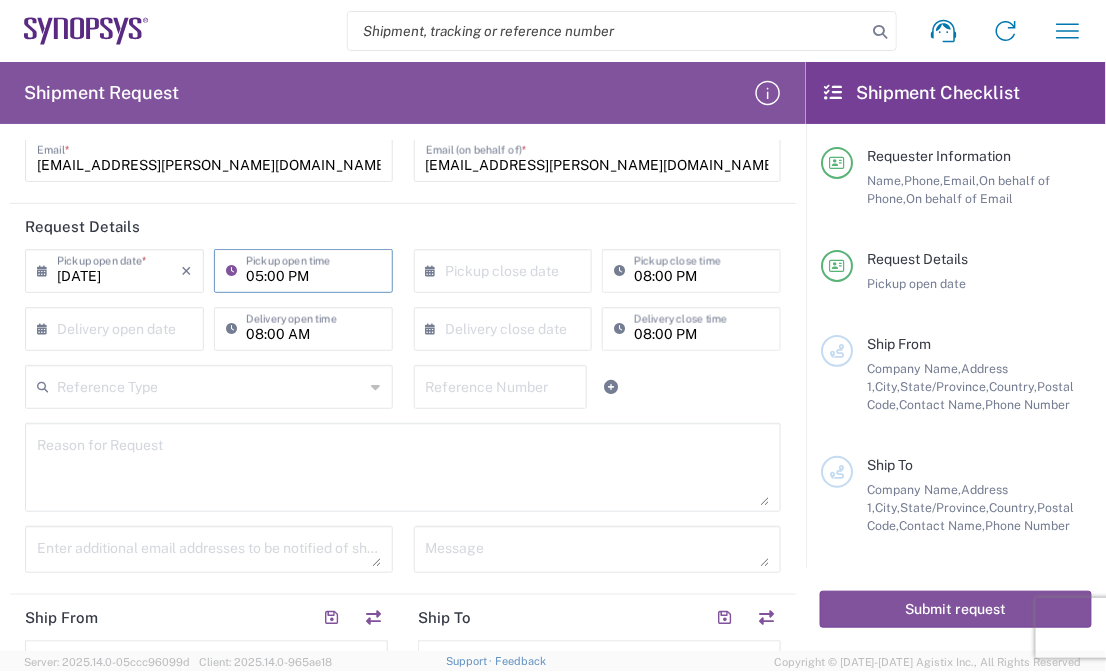 type on "05:00 PM" 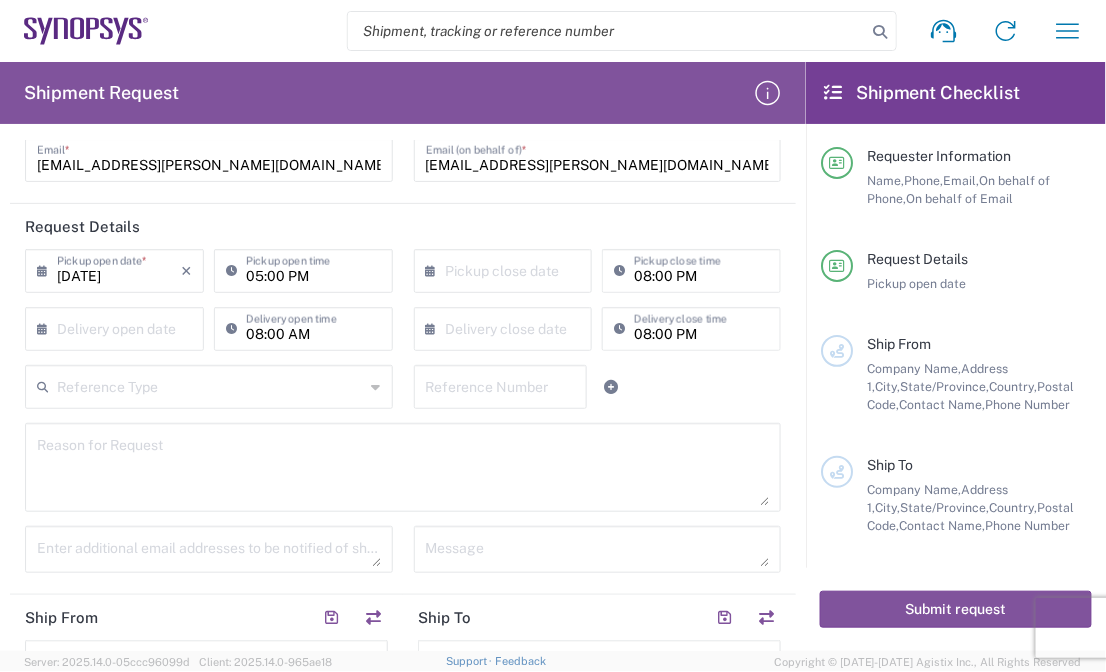 click at bounding box center (119, 327) 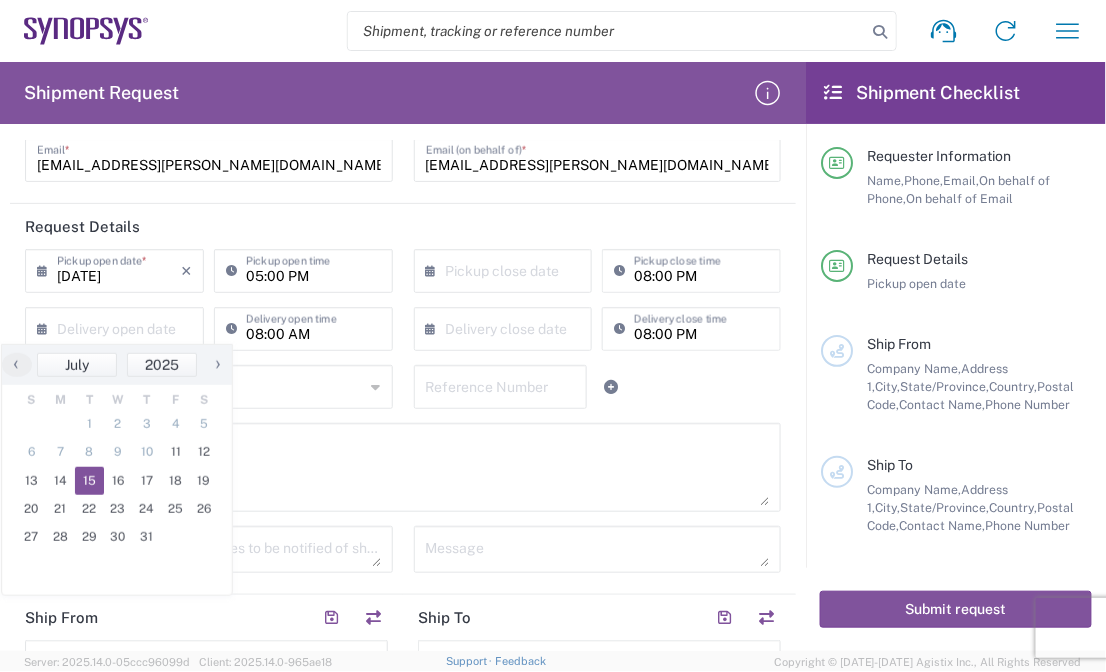 click on "15" 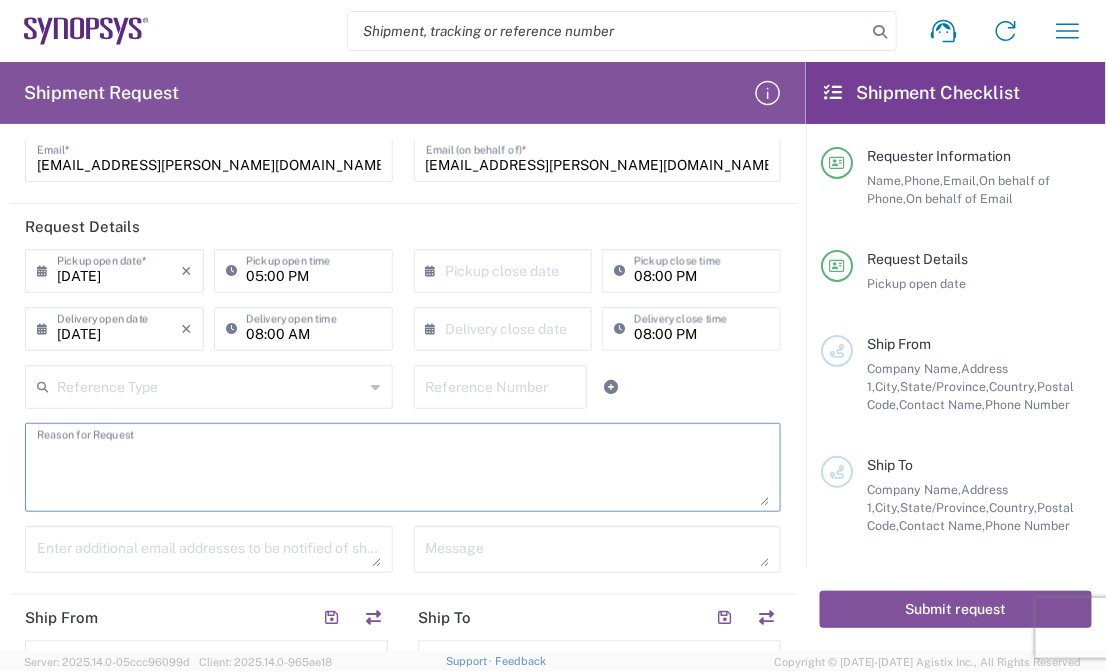 click at bounding box center [403, 467] 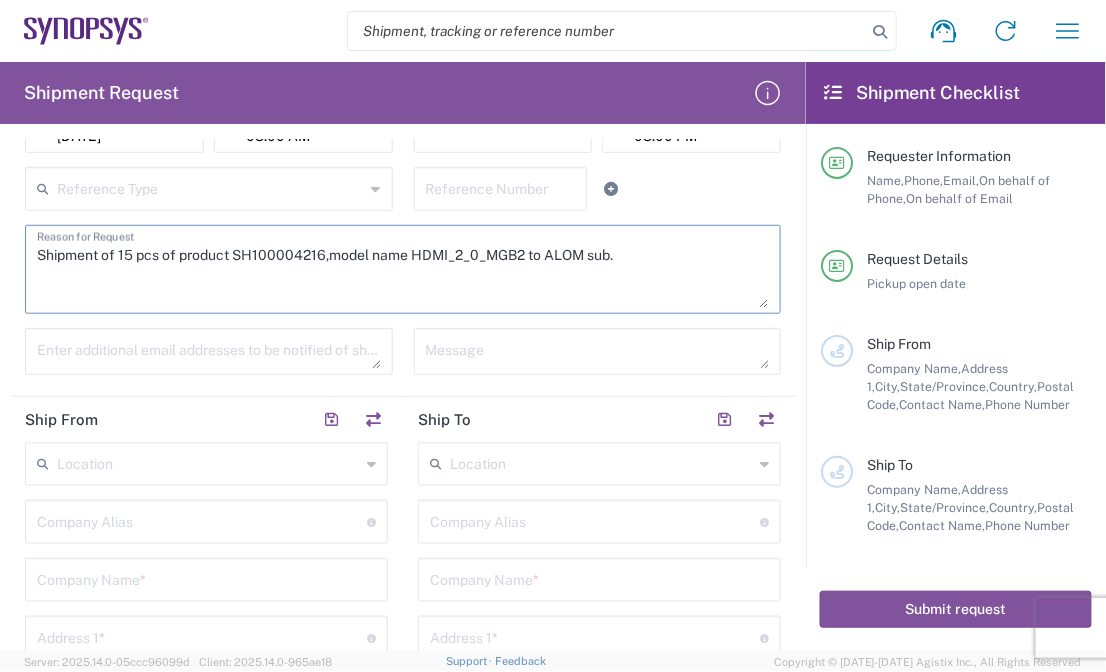 scroll, scrollTop: 375, scrollLeft: 0, axis: vertical 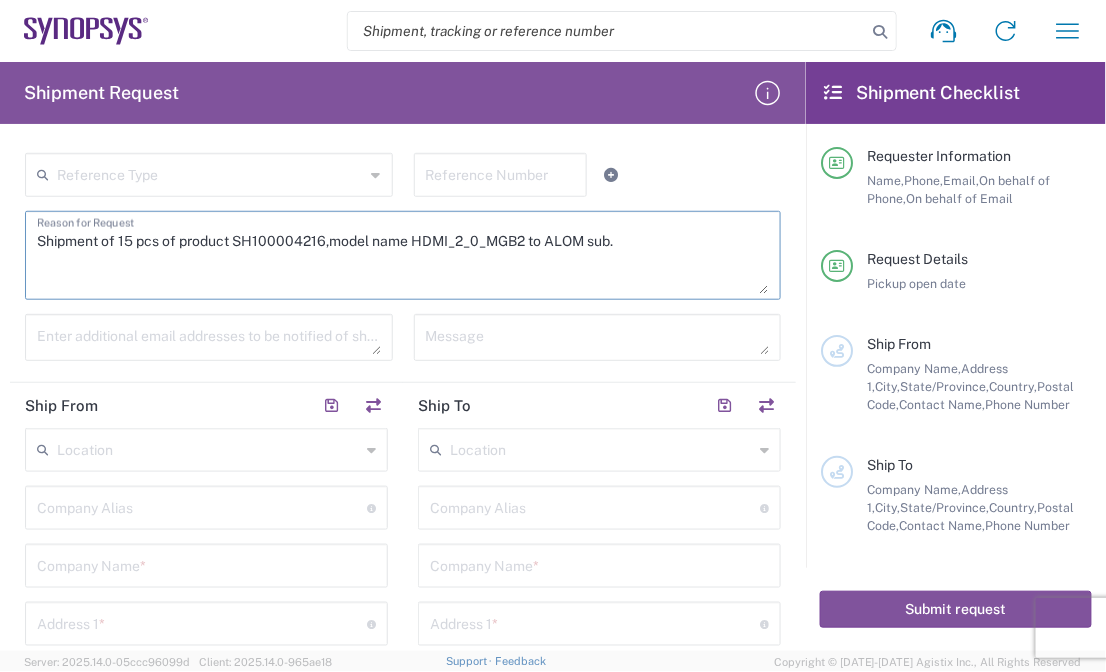 type on "Shipment of 15 pcs of product SH100004216,model name HDMI_2_0_MGB2 to ALOM sub." 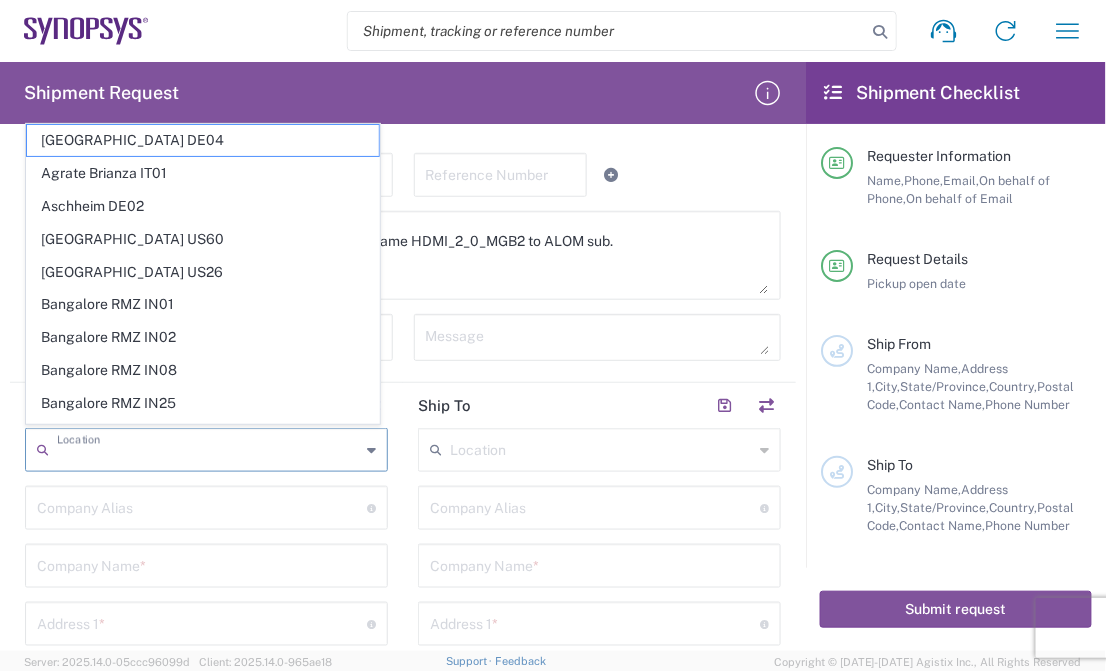 click at bounding box center (208, 448) 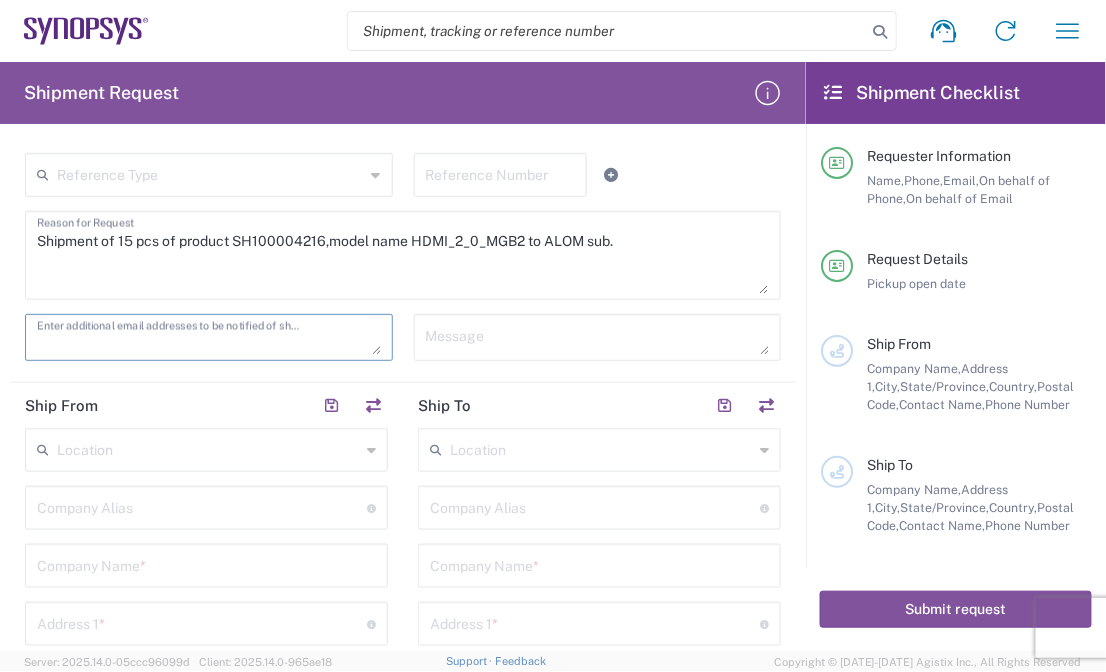 click at bounding box center [209, 337] 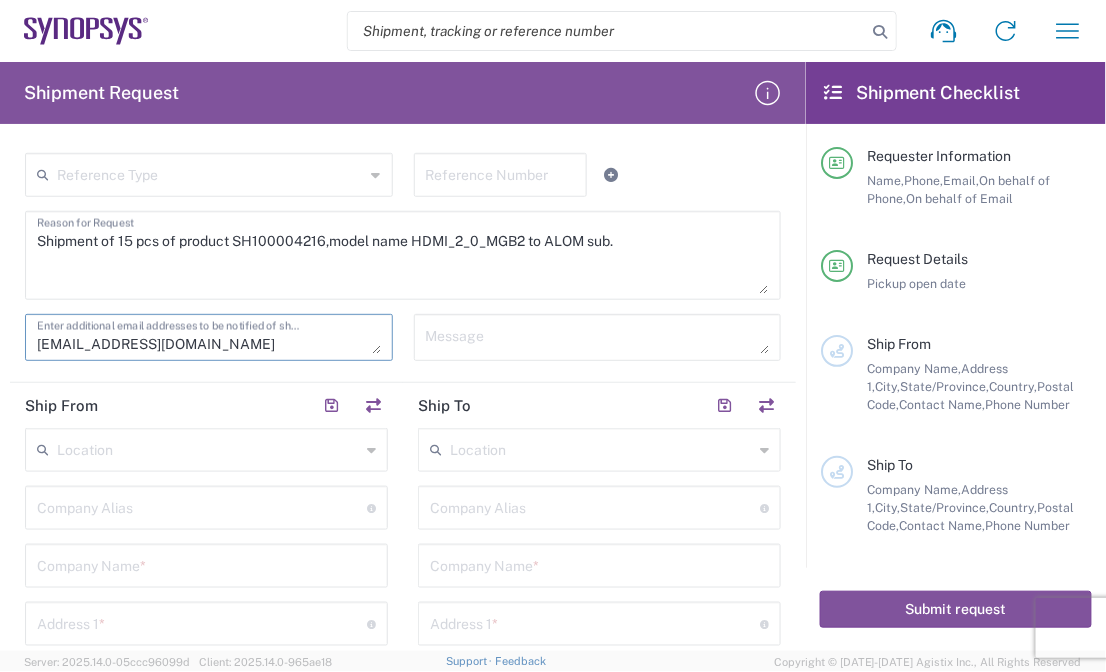 type on "[EMAIL_ADDRESS][DOMAIN_NAME]" 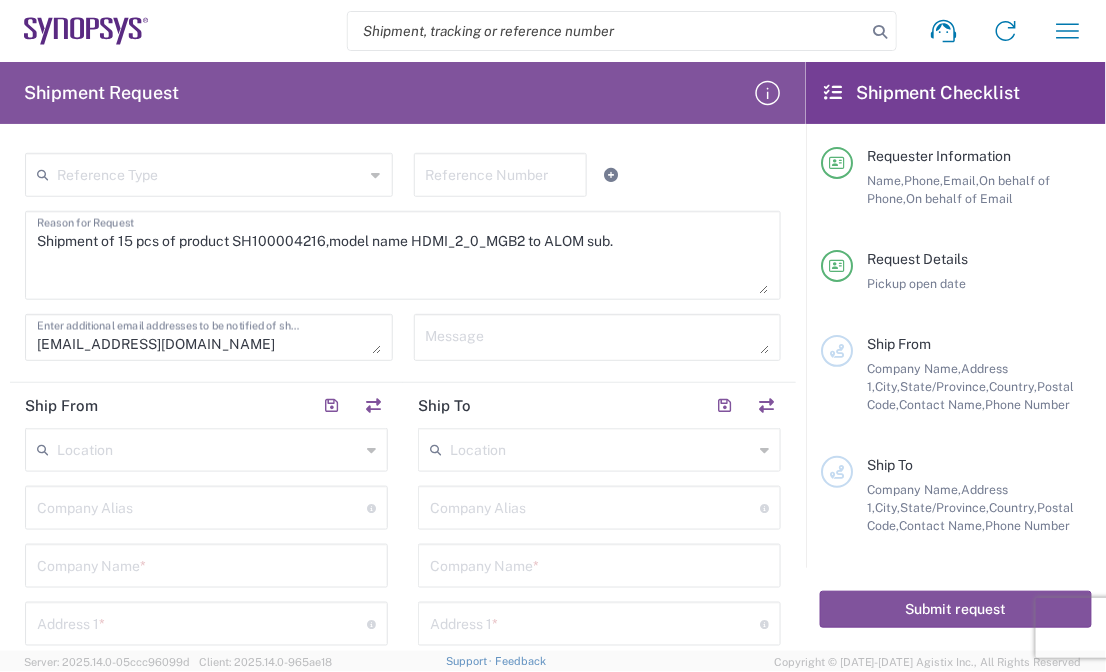 click on "Reference Type  Customer Ref Department Invoice Number Purchase Order RMA  Reference Number" 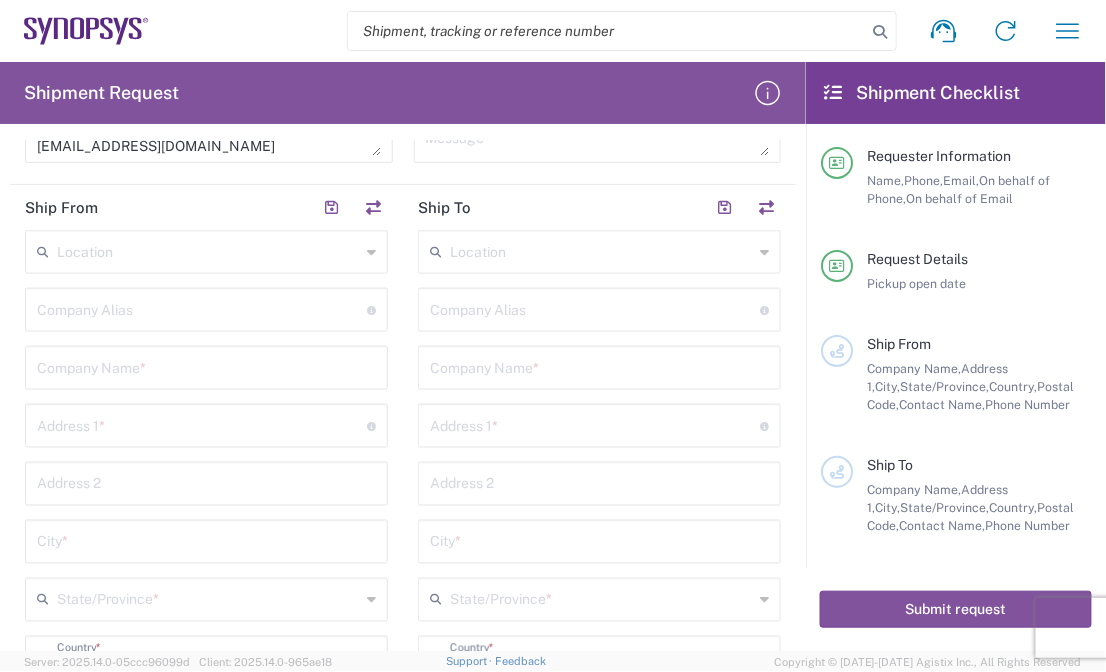 scroll, scrollTop: 580, scrollLeft: 0, axis: vertical 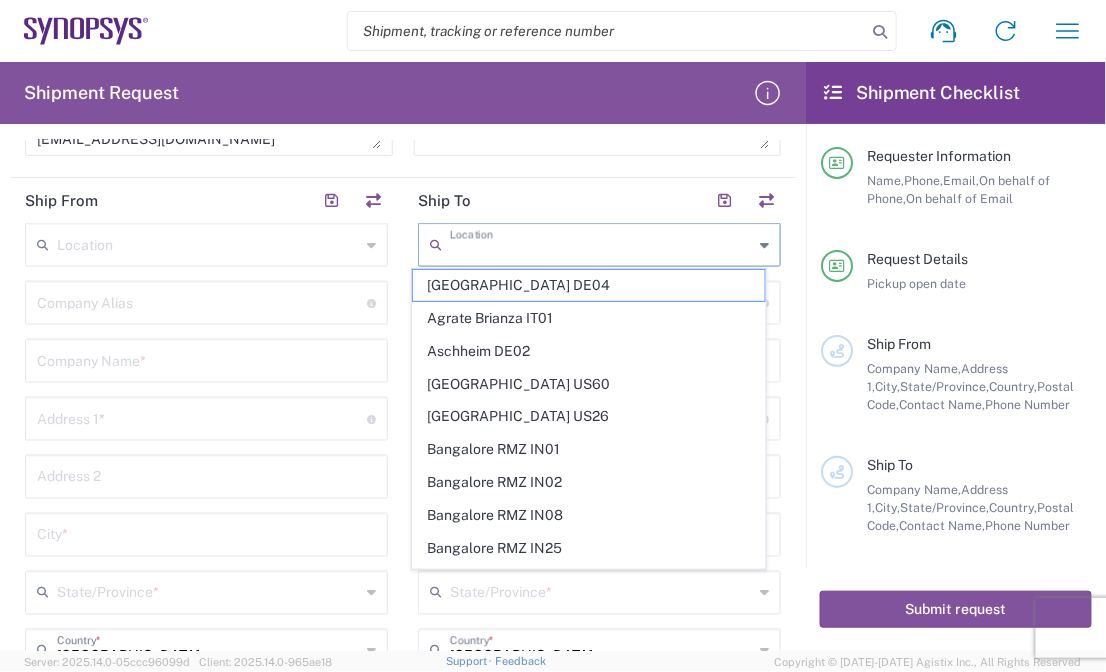click at bounding box center [601, 243] 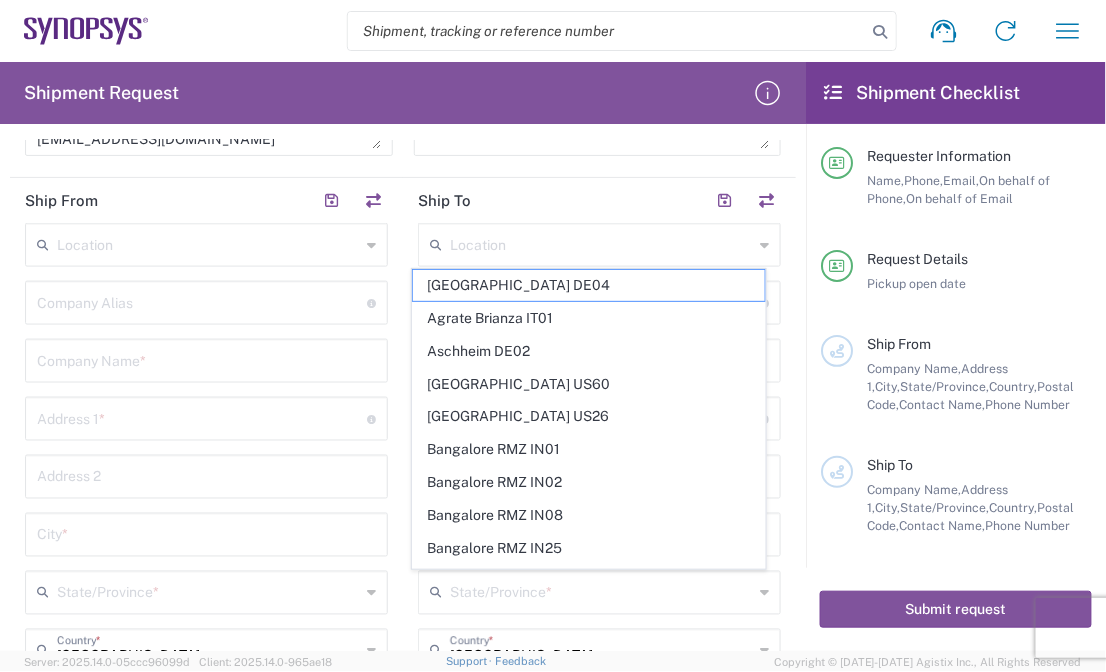 click at bounding box center (601, 243) 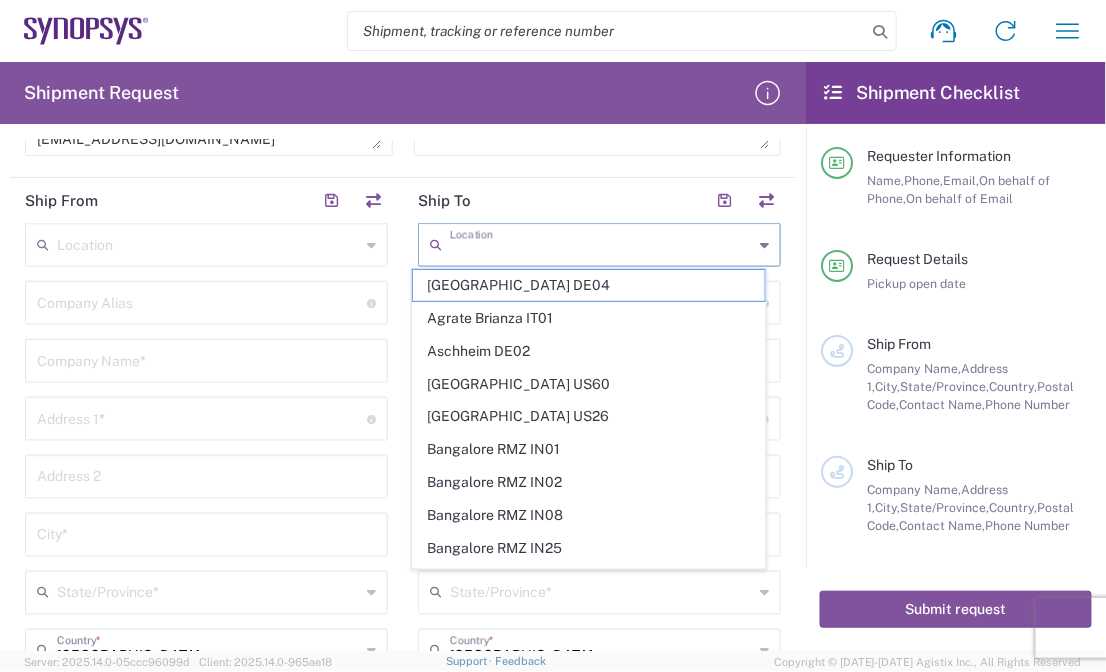 paste on "US01 ALOM" 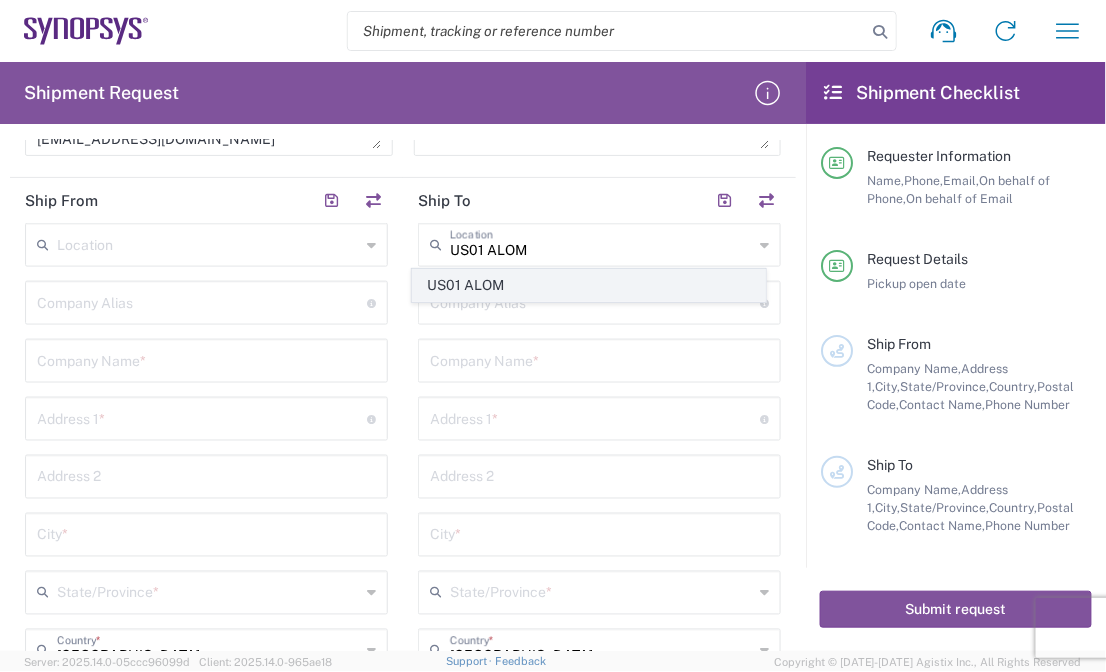 click on "US01 ALOM" 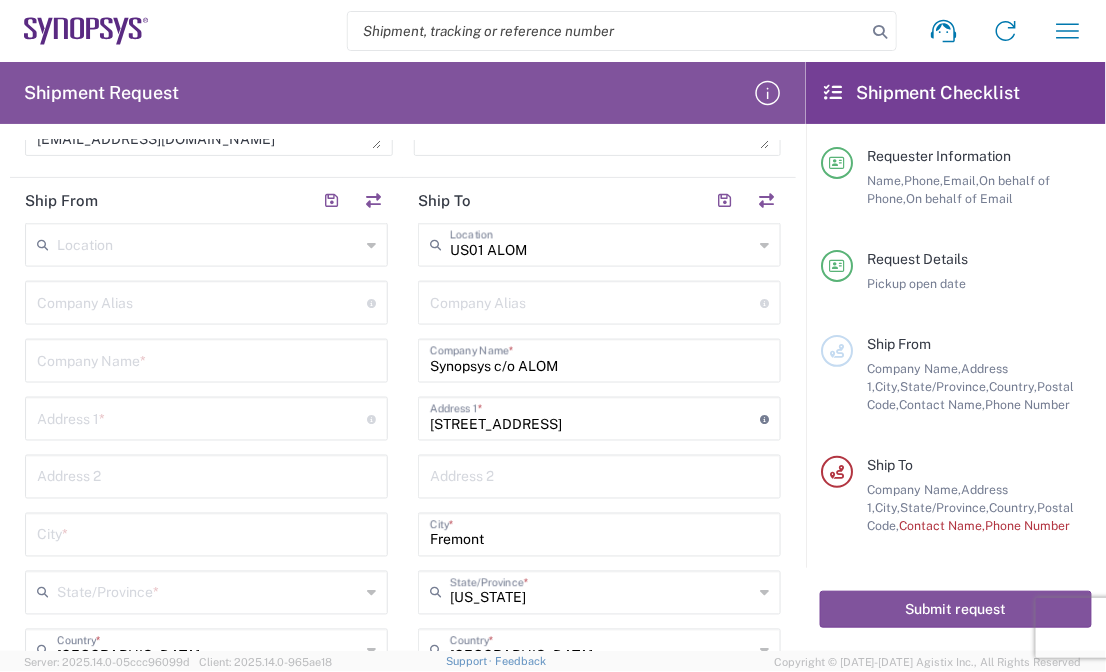 click at bounding box center [206, 359] 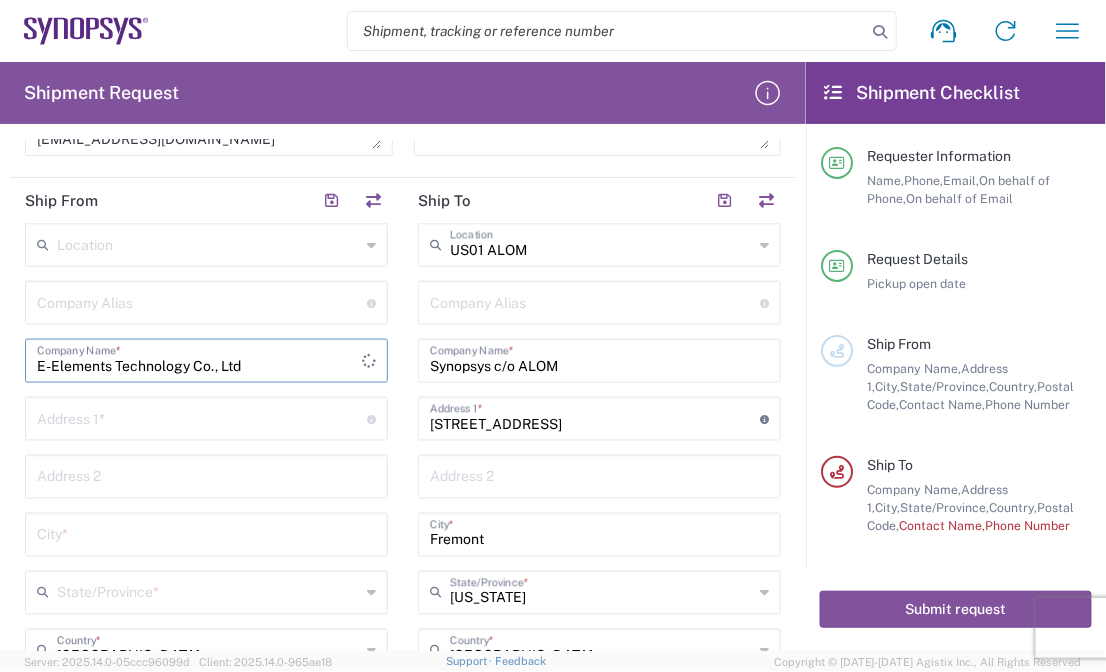 type on "E-Elements Technology Co., Ltd" 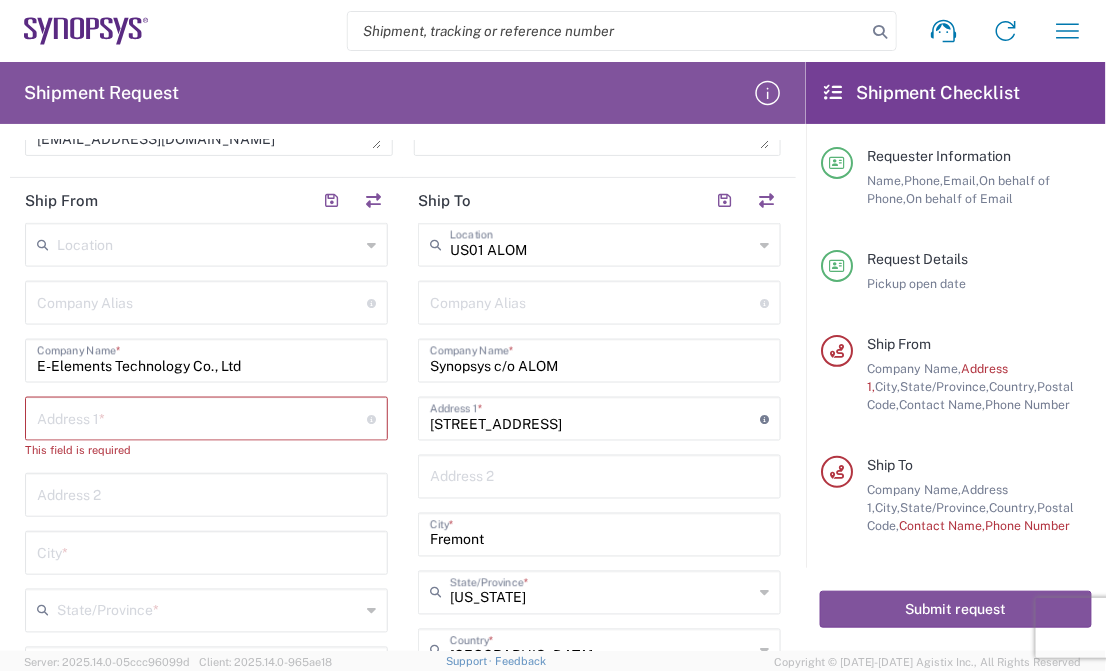 click at bounding box center [202, 417] 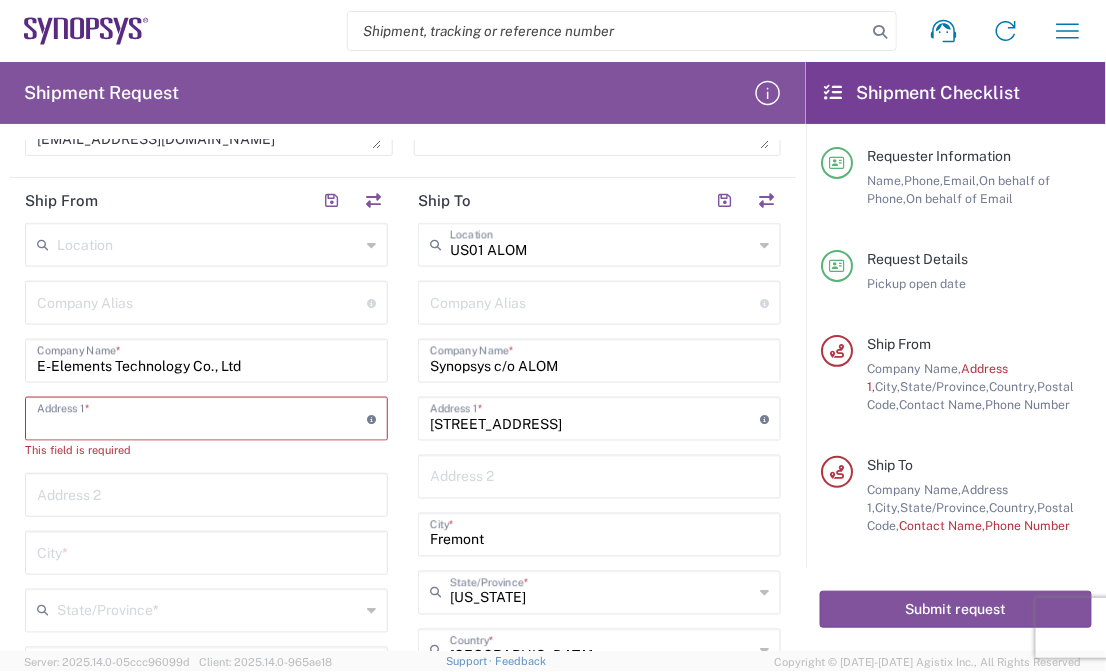 paste on "[STREET_ADDRESS] (R.O.C.)" 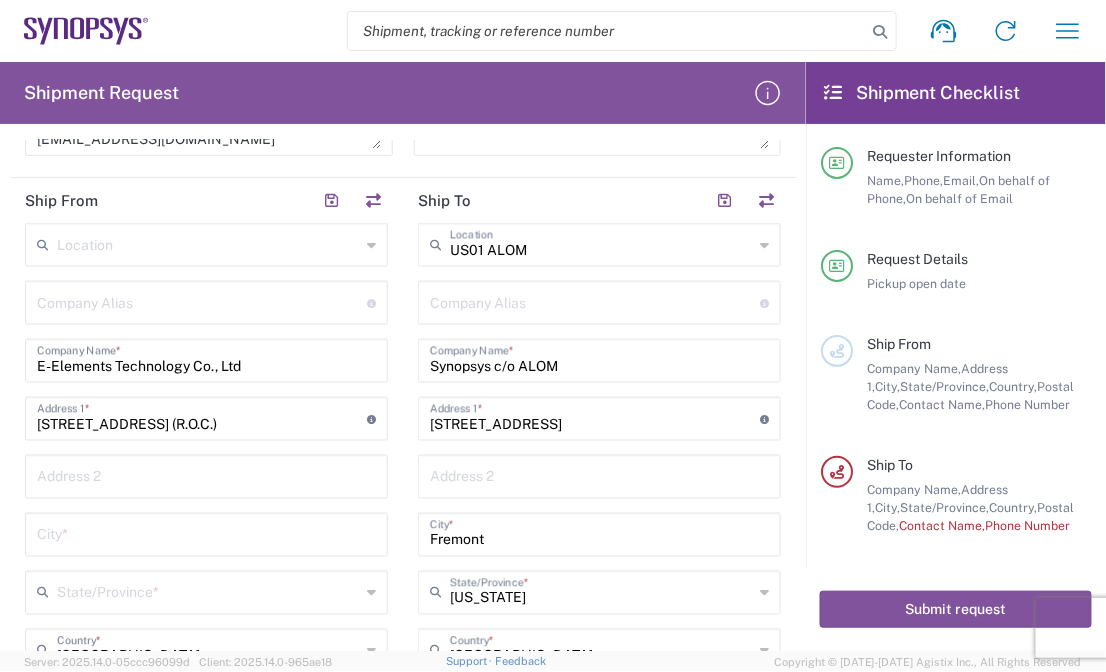 scroll, scrollTop: 0, scrollLeft: 0, axis: both 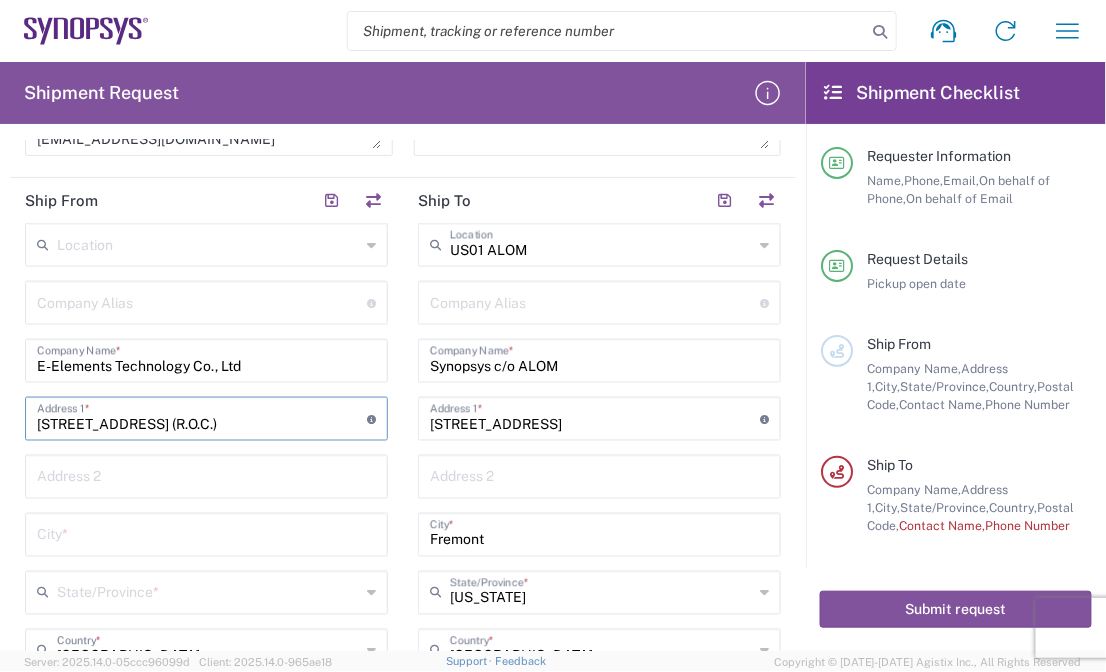 drag, startPoint x: 322, startPoint y: 424, endPoint x: 397, endPoint y: 429, distance: 75.16648 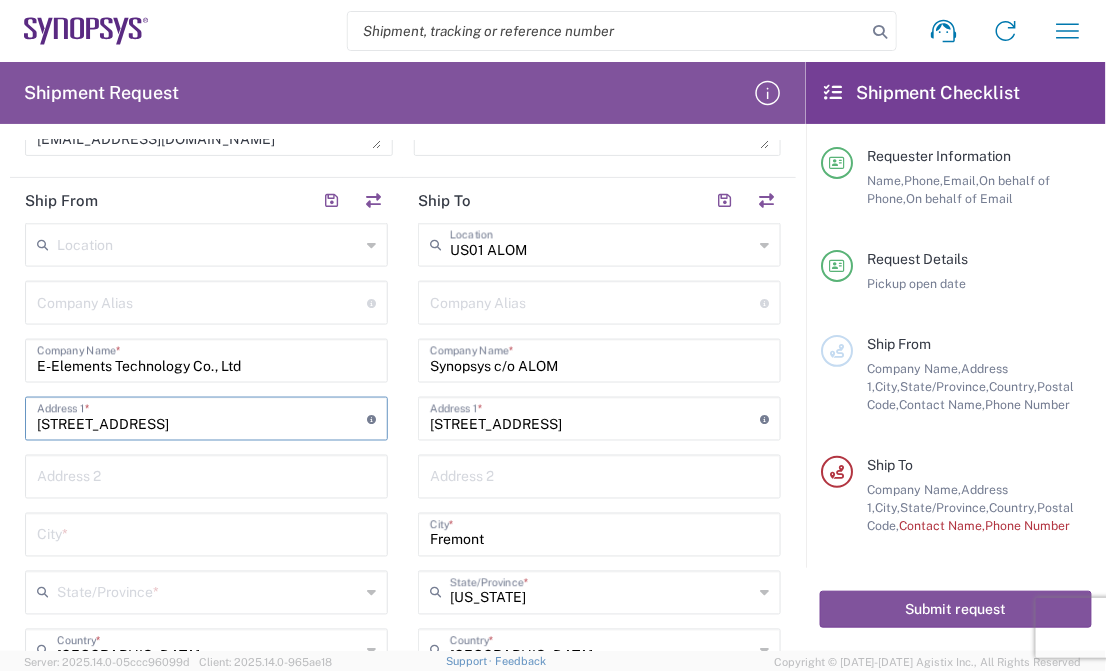 scroll, scrollTop: 0, scrollLeft: 0, axis: both 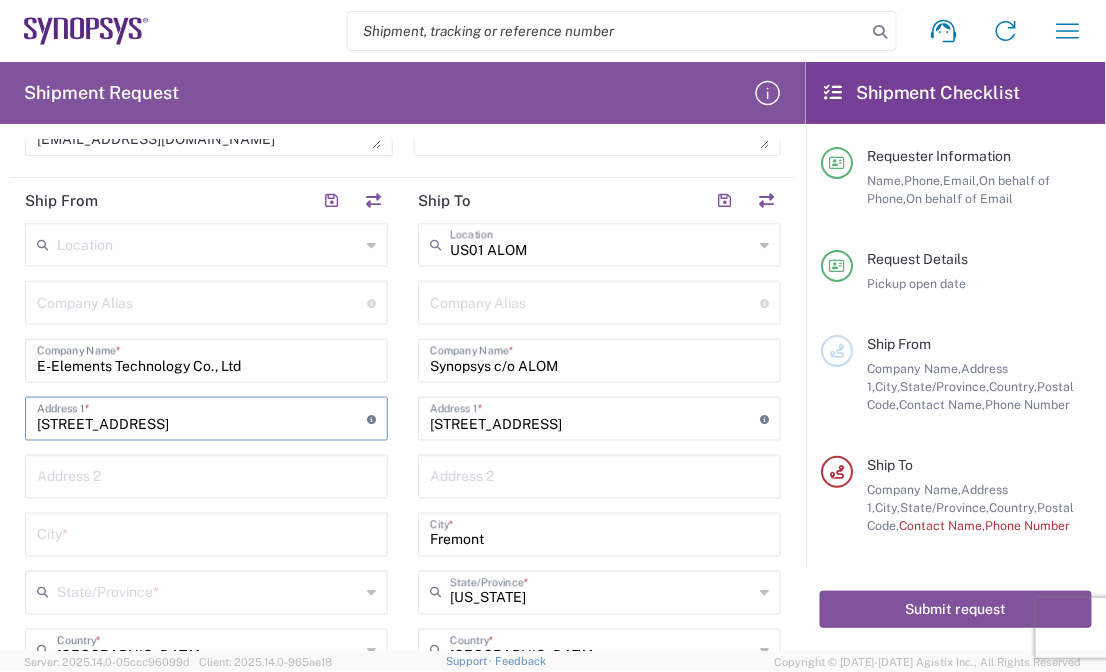 type on "[STREET_ADDRESS]" 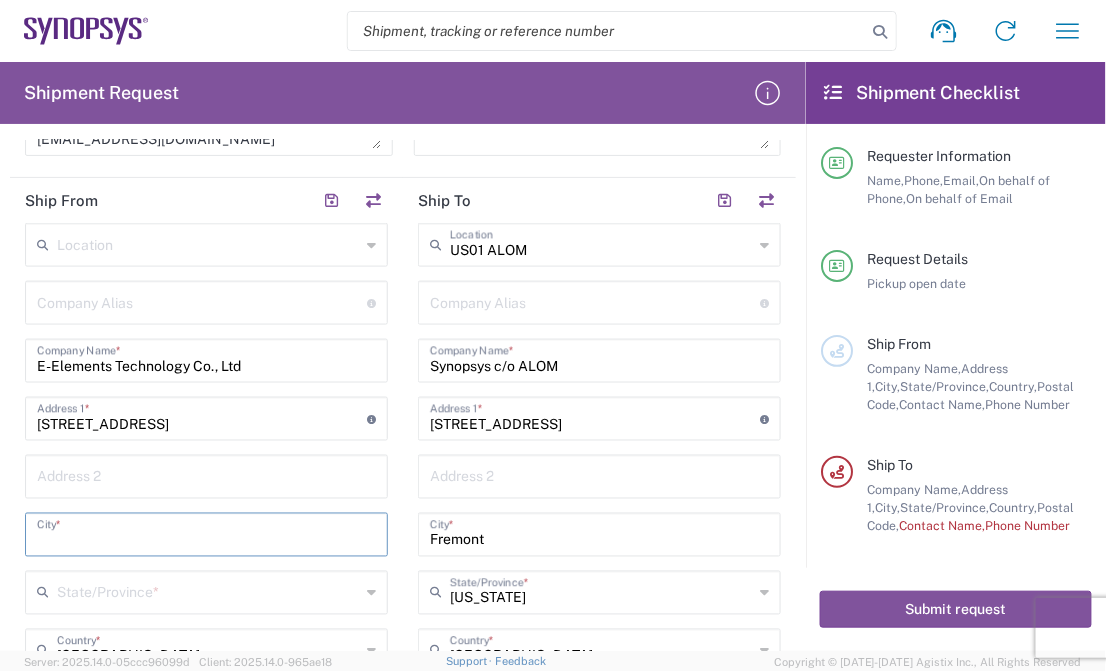 click at bounding box center (206, 533) 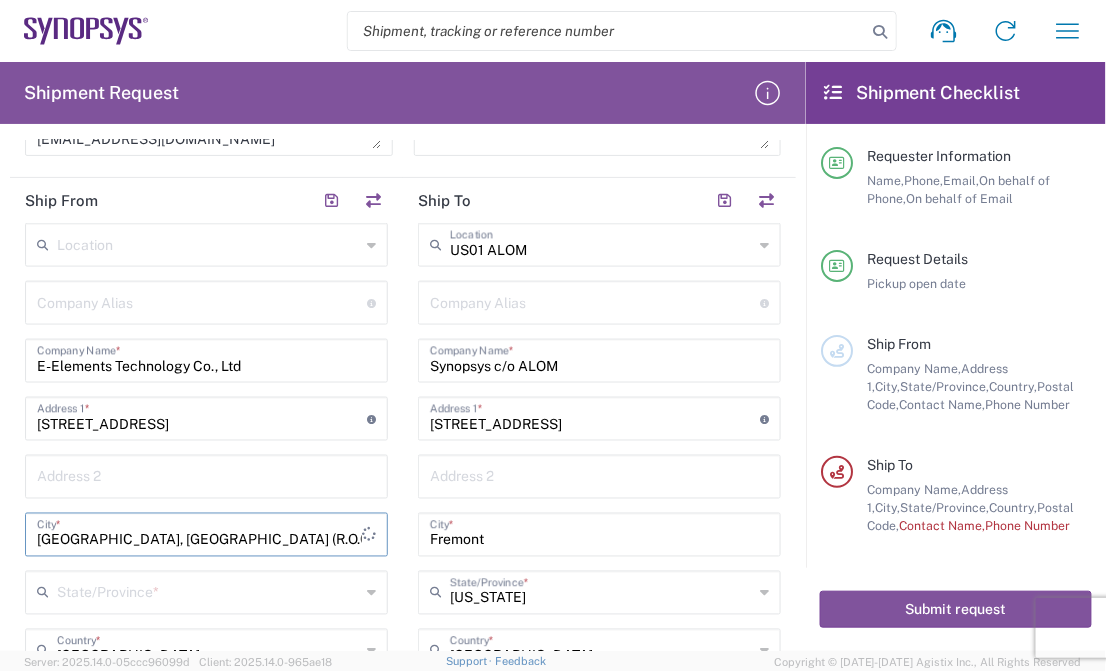 click on "[GEOGRAPHIC_DATA], [GEOGRAPHIC_DATA] (R.O.C.)" at bounding box center [199, 533] 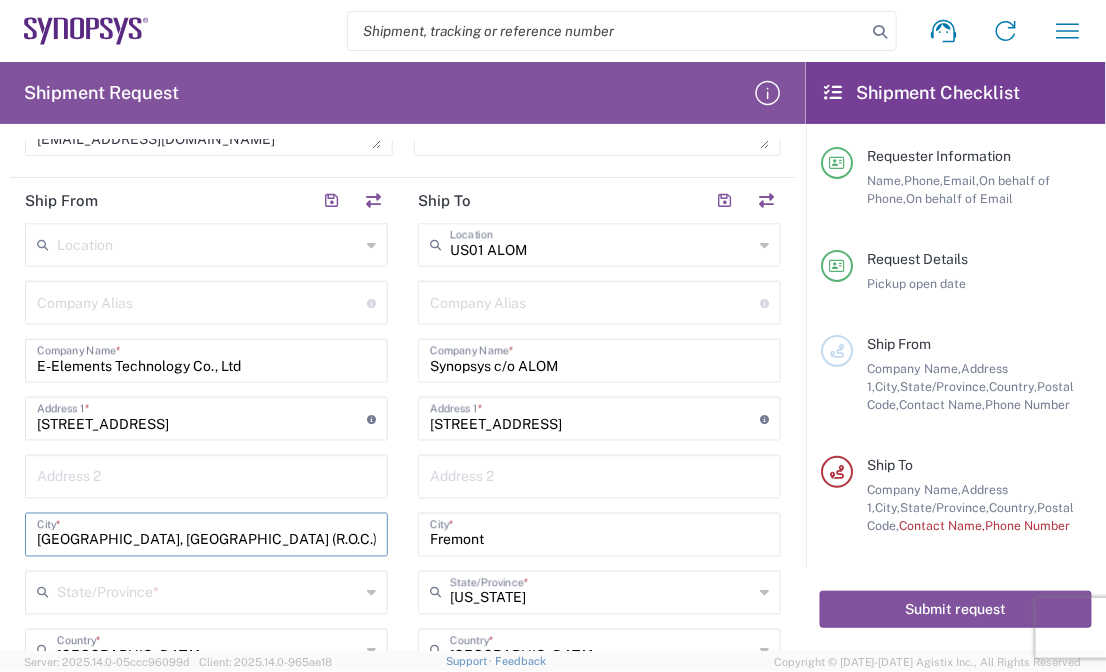 type on "[GEOGRAPHIC_DATA], [GEOGRAPHIC_DATA] (R.O.C.)" 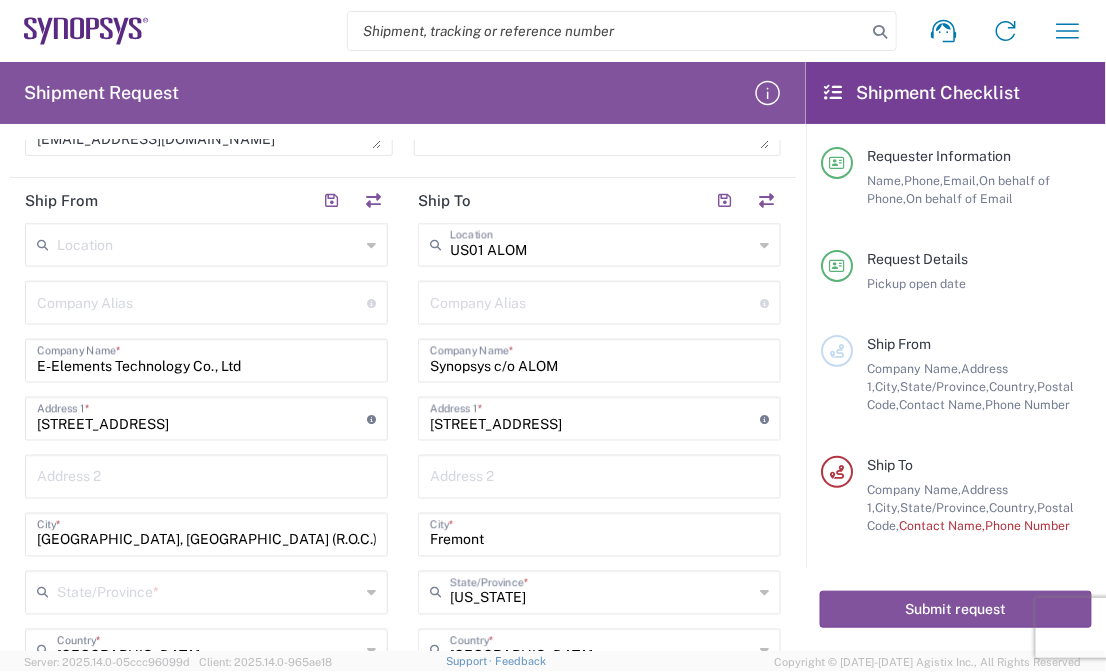 drag, startPoint x: 810, startPoint y: 340, endPoint x: 809, endPoint y: 363, distance: 23.021729 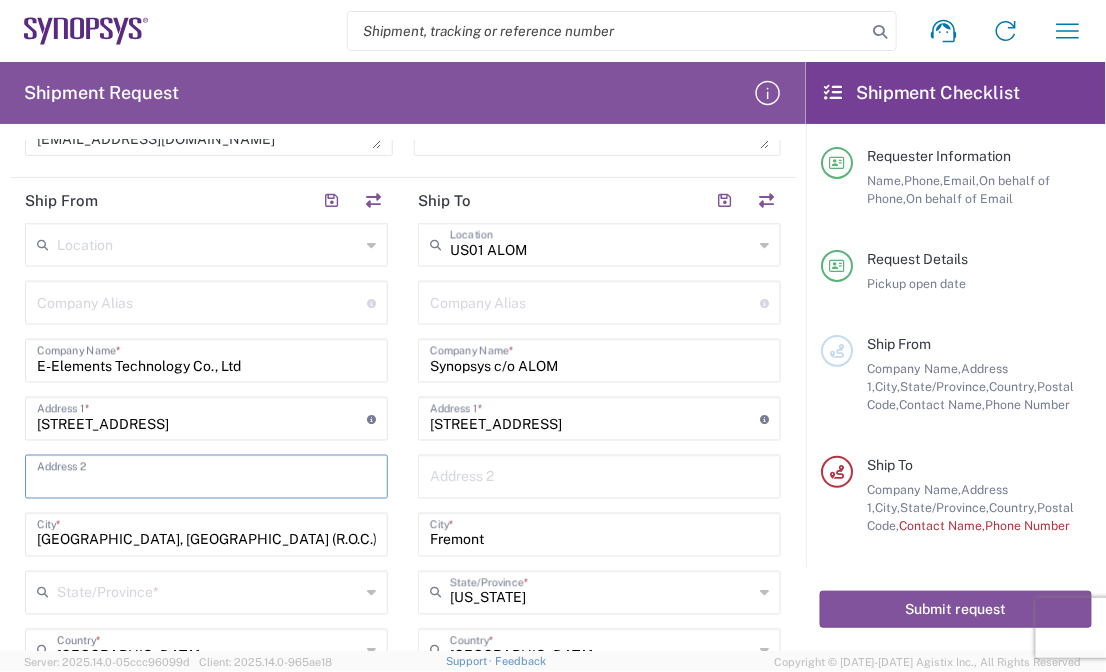 click at bounding box center [206, 475] 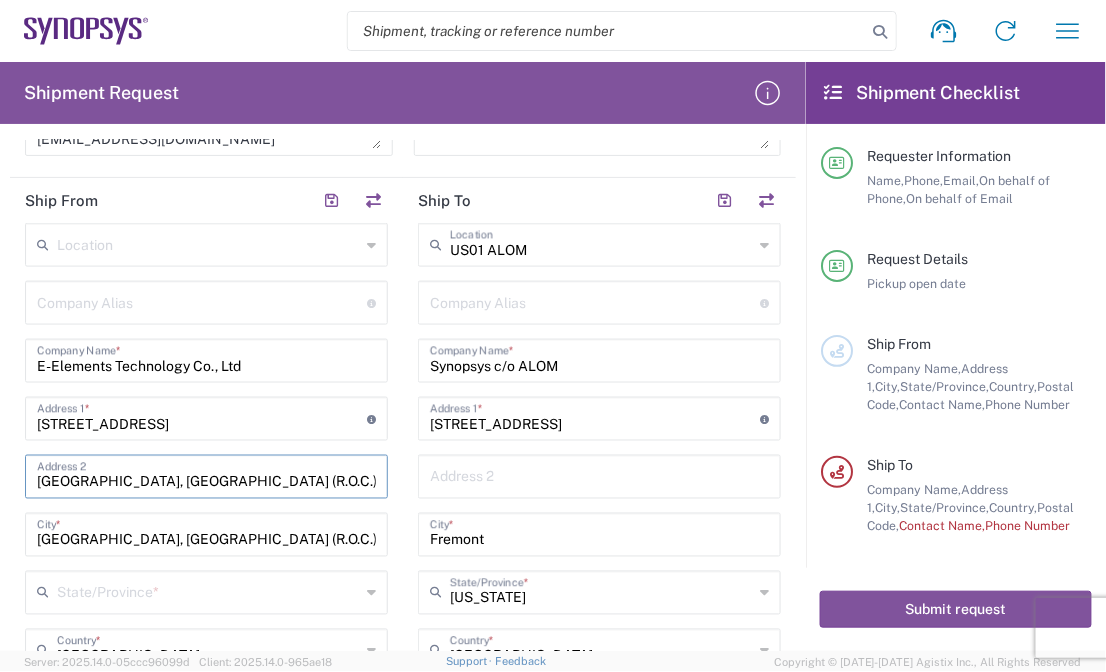 type on "[GEOGRAPHIC_DATA], [GEOGRAPHIC_DATA] (R.O.C.)" 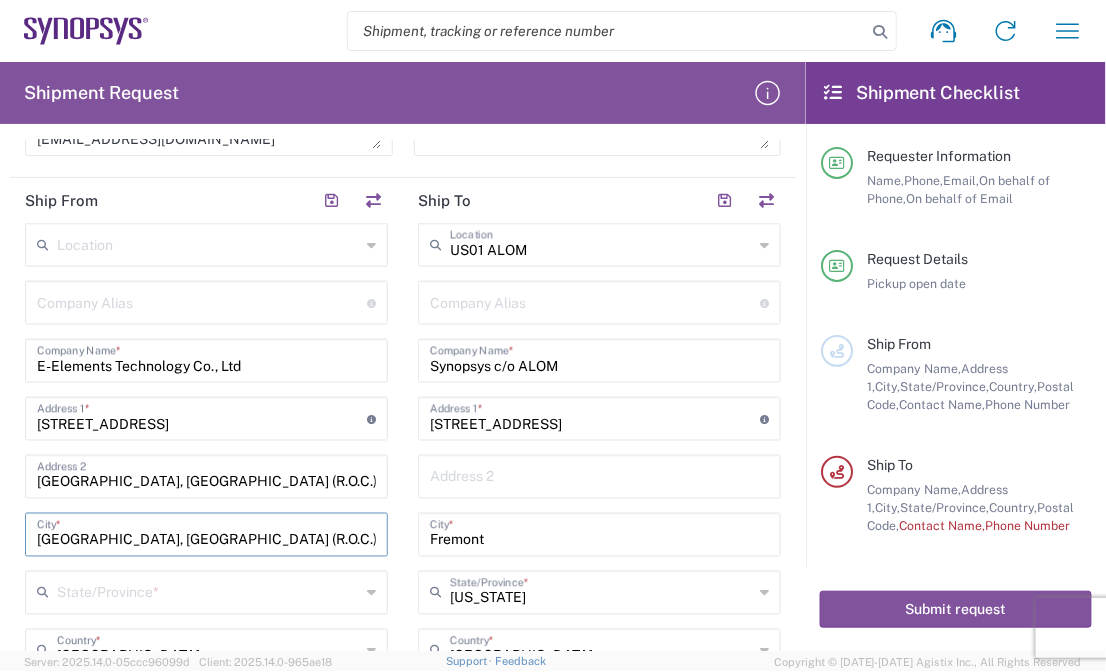 drag, startPoint x: 103, startPoint y: 537, endPoint x: 393, endPoint y: 531, distance: 290.06207 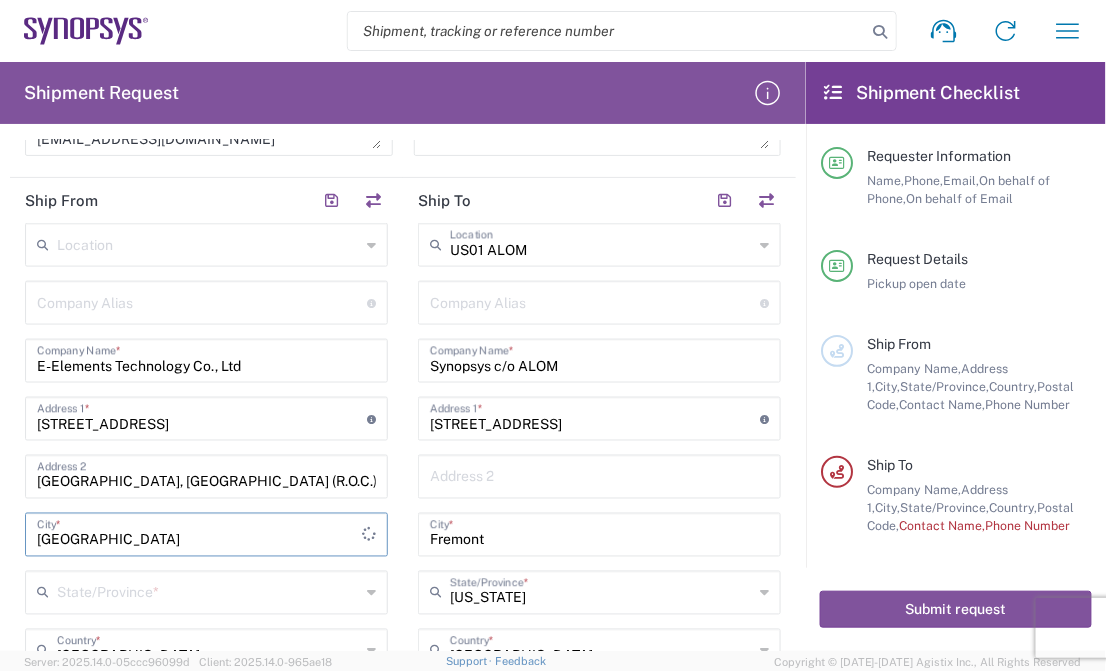 type on "[GEOGRAPHIC_DATA]" 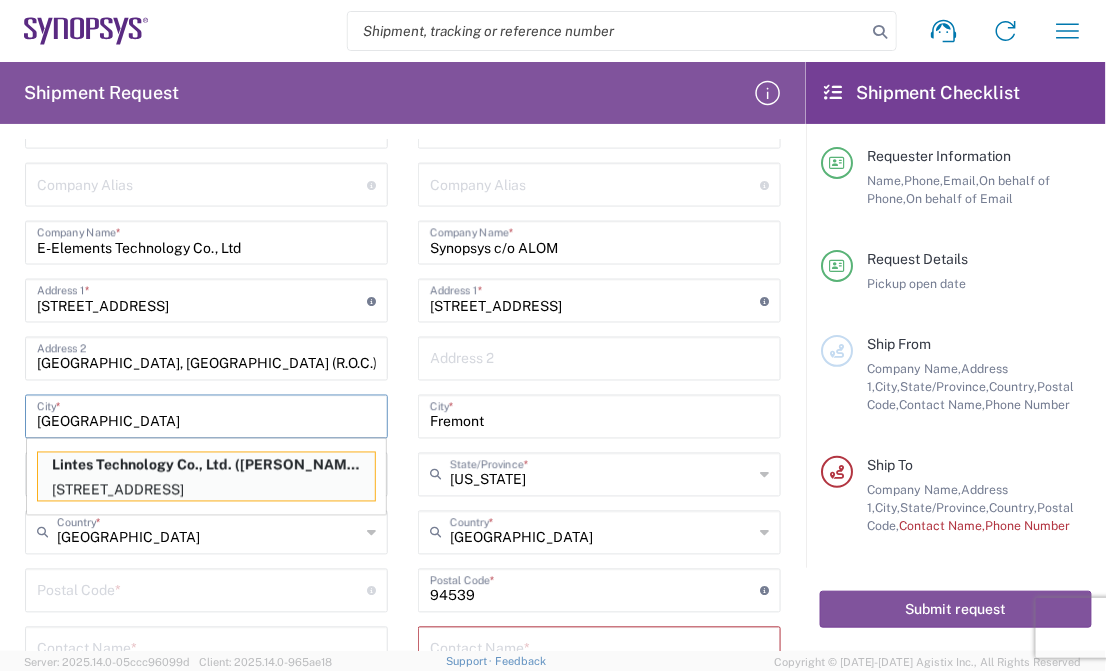scroll, scrollTop: 720, scrollLeft: 0, axis: vertical 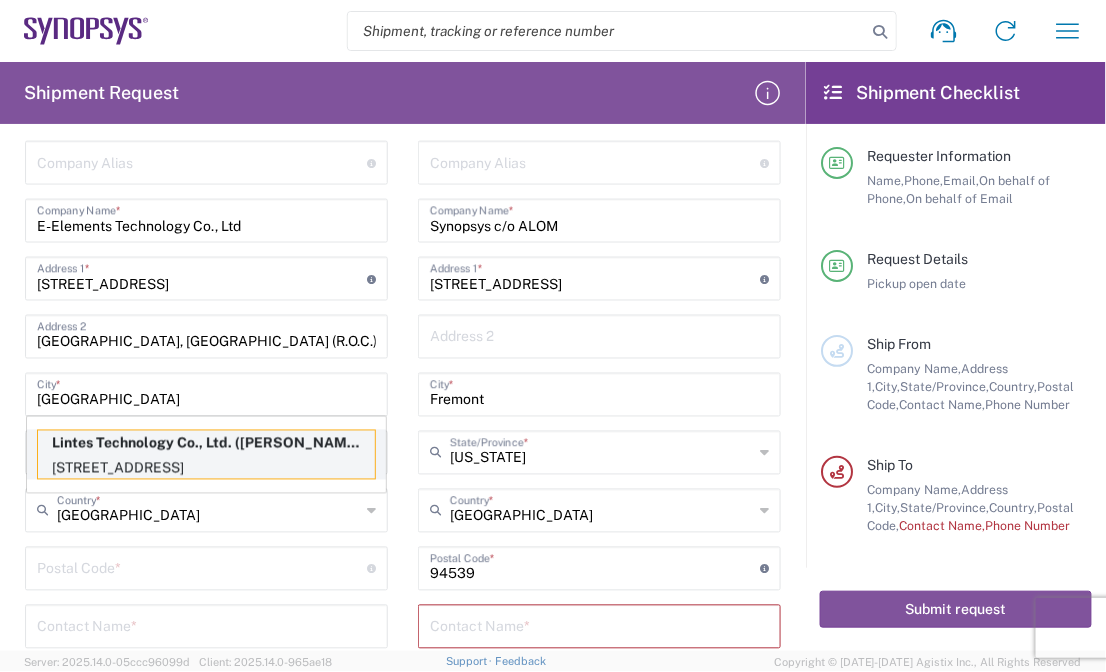 click on "[STREET_ADDRESS]" at bounding box center (206, 468) 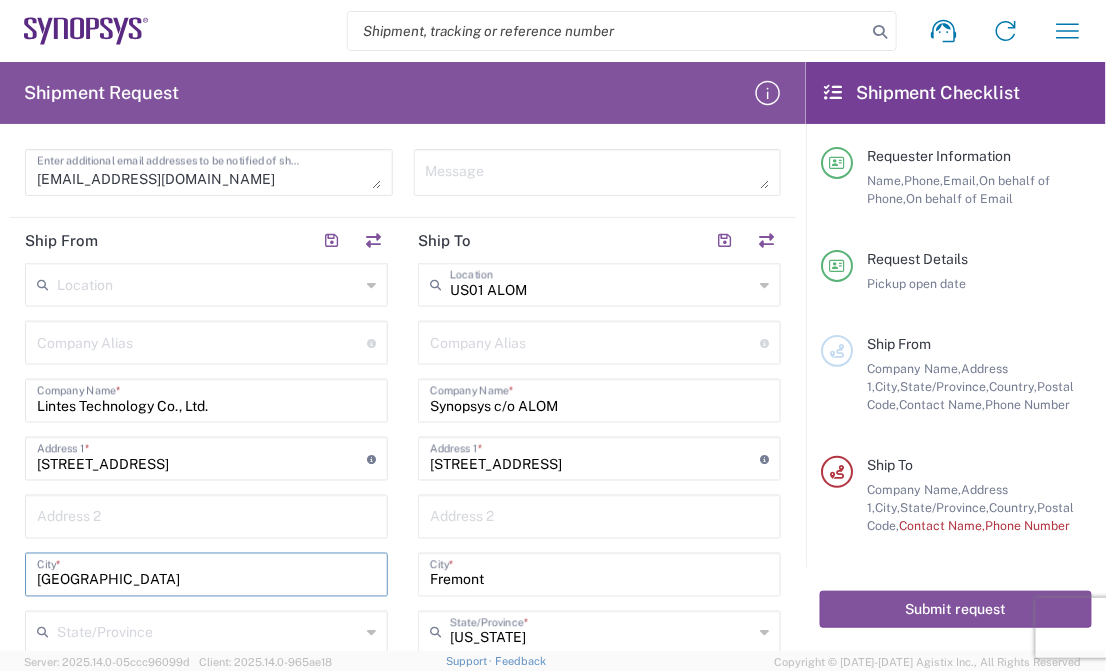 scroll, scrollTop: 571, scrollLeft: 0, axis: vertical 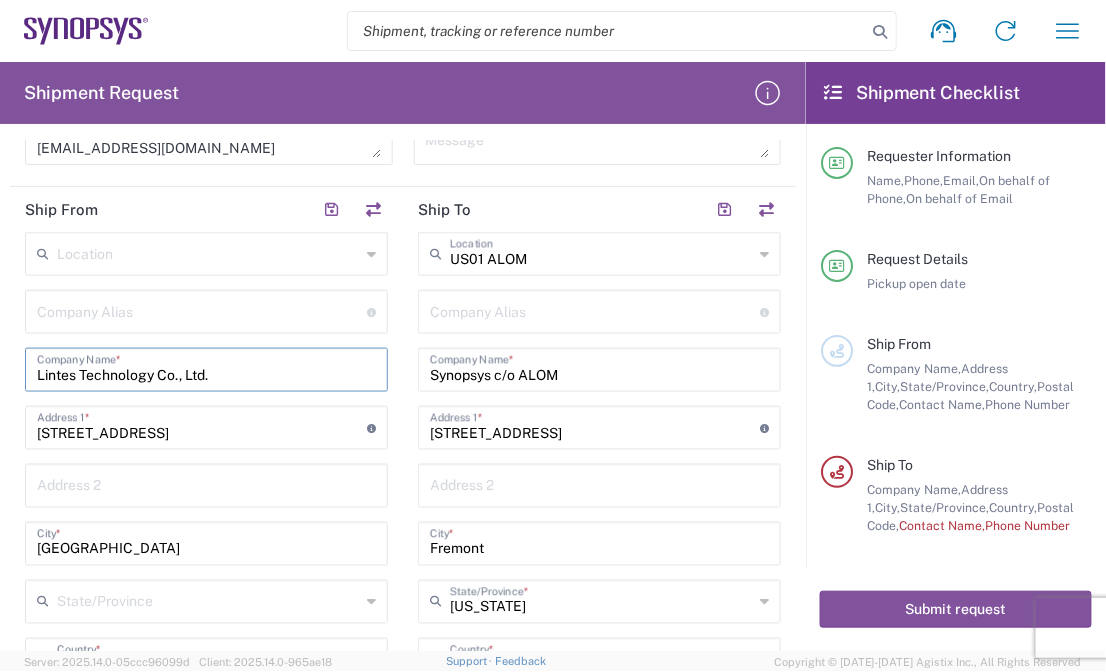 click on "Lintes Technology Co., Ltd." at bounding box center [206, 368] 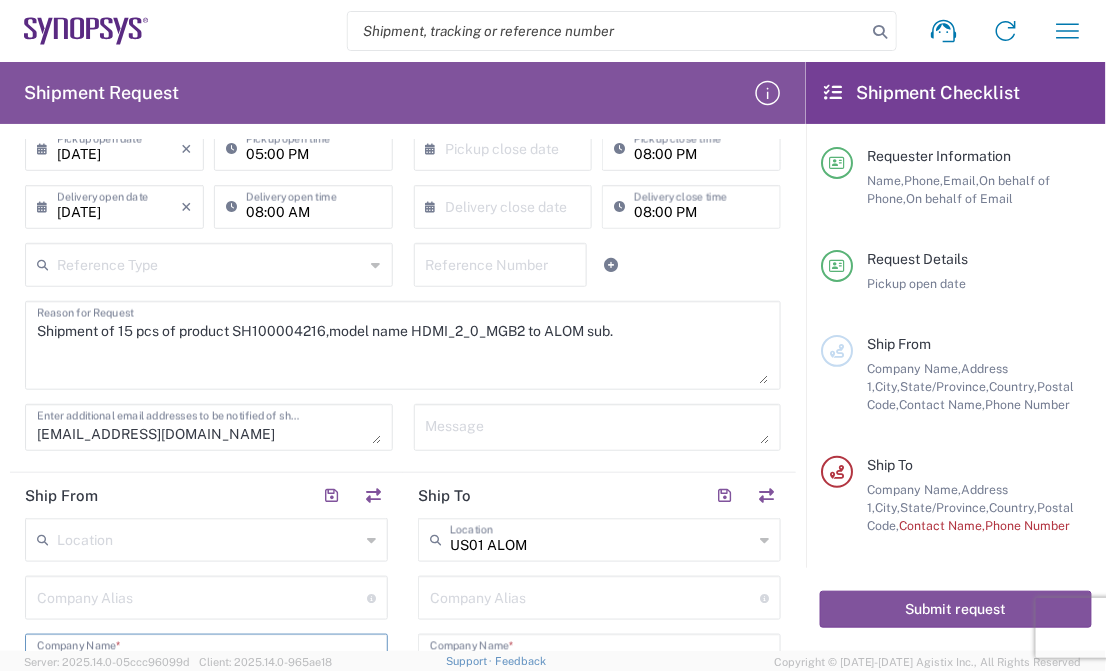 scroll, scrollTop: 329, scrollLeft: 0, axis: vertical 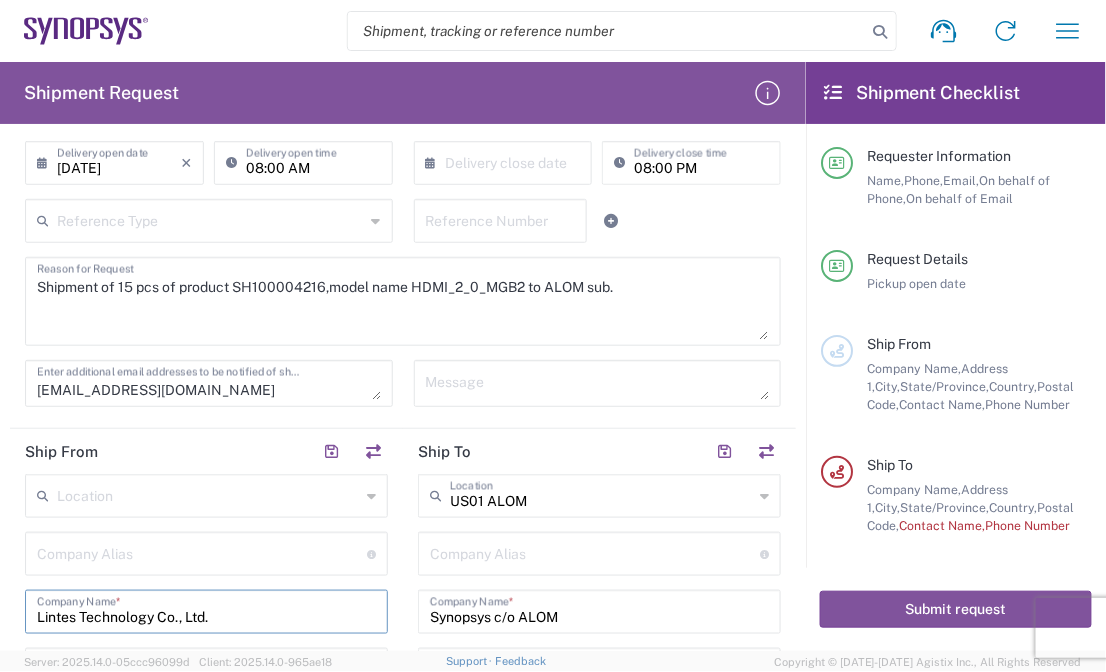 drag, startPoint x: 208, startPoint y: 612, endPoint x: -2, endPoint y: 611, distance: 210.00238 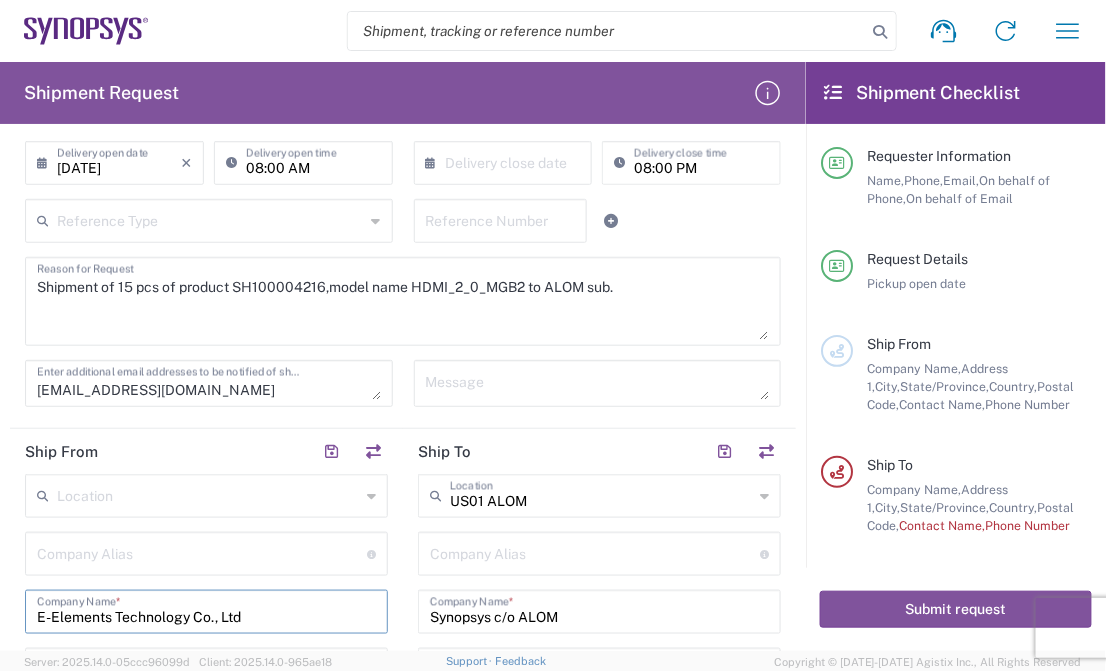 type on "E-Elements Technology Co., Ltd" 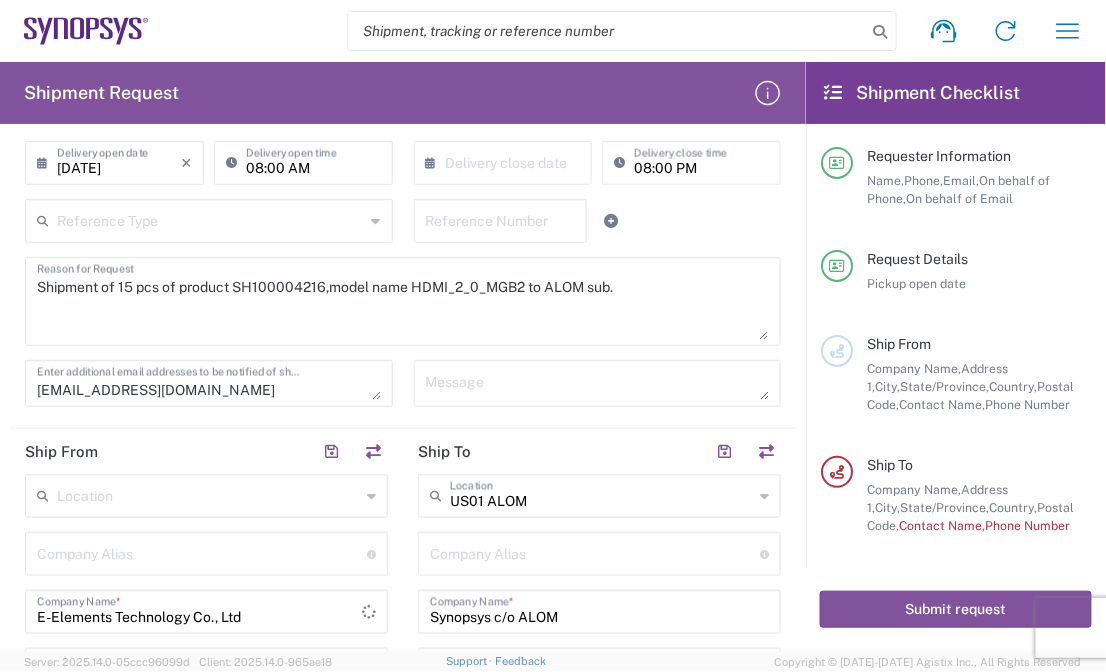 click on "Location  [GEOGRAPHIC_DATA] DE04 Agrate Brianza IT01 [GEOGRAPHIC_DATA] DE02 [GEOGRAPHIC_DATA] [GEOGRAPHIC_DATA] [GEOGRAPHIC_DATA] [GEOGRAPHIC_DATA] [GEOGRAPHIC_DATA] RMZ IN01 [GEOGRAPHIC_DATA] RMZ IN02 [GEOGRAPHIC_DATA] RMZ IN08 [GEOGRAPHIC_DATA] RMZ IN25 [GEOGRAPHIC_DATA] RMZ IN33 [GEOGRAPHIC_DATA] RMZ IN37 [GEOGRAPHIC_DATA] RMZ IN47 [GEOGRAPHIC_DATA] SIG IN32 [GEOGRAPHIC_DATA] SIG IN7D [GEOGRAPHIC_DATA] [GEOGRAPHIC_DATA] [GEOGRAPHIC_DATA] [GEOGRAPHIC_DATA] [GEOGRAPHIC_DATA] [GEOGRAPHIC_DATA] [GEOGRAPHIC_DATA] [GEOGRAPHIC_DATA] [GEOGRAPHIC_DATA] [GEOGRAPHIC_DATA] [GEOGRAPHIC_DATA] DE21 [GEOGRAPHIC_DATA] [GEOGRAPHIC_DATA] [GEOGRAPHIC_DATA] IN68 [GEOGRAPHIC_DATA] [GEOGRAPHIC_DATA] [GEOGRAPHIC_DATA] [GEOGRAPHIC_DATA] [GEOGRAPHIC_DATA] [GEOGRAPHIC_DATA] [GEOGRAPHIC_DATA] [GEOGRAPHIC_DATA] [GEOGRAPHIC_DATA] [GEOGRAPHIC_DATA] [GEOGRAPHIC_DATA] [GEOGRAPHIC_DATA] [GEOGRAPHIC_DATA] [GEOGRAPHIC_DATA] [GEOGRAPHIC_DATA] [GEOGRAPHIC_DATA] [GEOGRAPHIC_DATA] [GEOGRAPHIC_DATA] [GEOGRAPHIC_DATA] [GEOGRAPHIC_DATA] [GEOGRAPHIC_DATA][US_STATE] [GEOGRAPHIC_DATA] [GEOGRAPHIC_DATA] [GEOGRAPHIC_DATA] [GEOGRAPHIC_DATA] [GEOGRAPHIC_DATA] NL03 [GEOGRAPHIC_DATA] DE06 [GEOGRAPHIC_DATA] [GEOGRAPHIC_DATA] [GEOGRAPHIC_DATA] [GEOGRAPHIC_DATA] [GEOGRAPHIC_DATA] [GEOGRAPHIC_DATA][PERSON_NAME] [GEOGRAPHIC_DATA] [GEOGRAPHIC_DATA] AM10 [GEOGRAPHIC_DATA] [GEOGRAPHIC_DATA] [GEOGRAPHIC_DATA] [GEOGRAPHIC_DATA] [GEOGRAPHIC_DATA] [GEOGRAPHIC_DATA] Headquarters USSV [GEOGRAPHIC_DATA] US6L [GEOGRAPHIC_DATA] [GEOGRAPHIC_DATA] [GEOGRAPHIC_DATA] [GEOGRAPHIC_DATA] Hsinchu TW15 Hsinchu TW17 Hsinchu TW19 Hsinchu TW21 * * *" 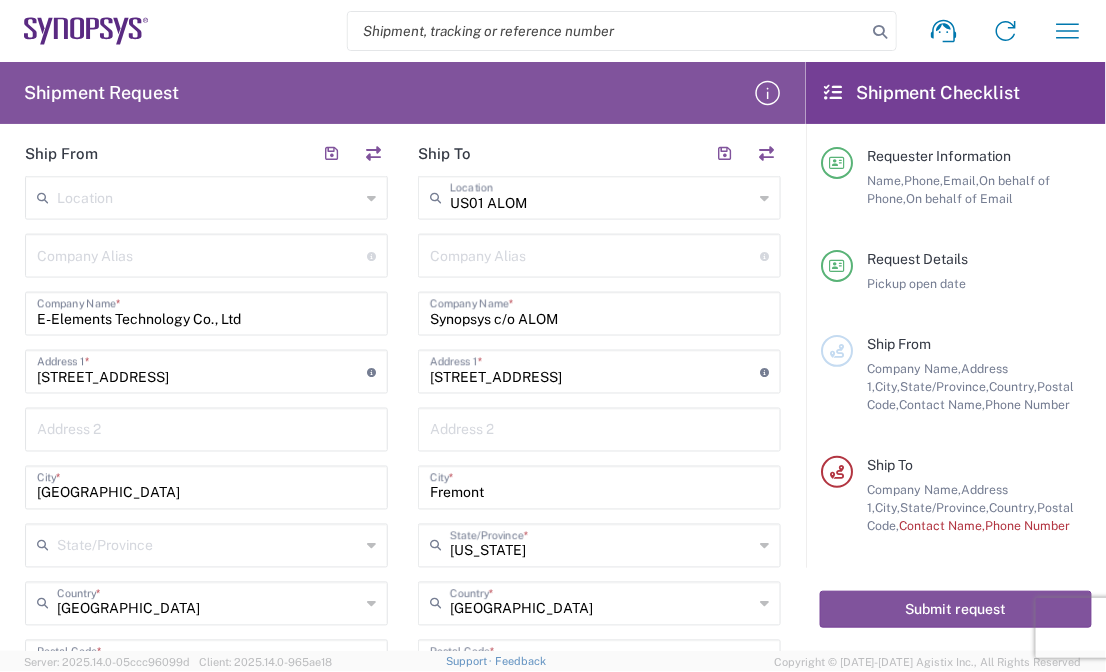 scroll, scrollTop: 645, scrollLeft: 0, axis: vertical 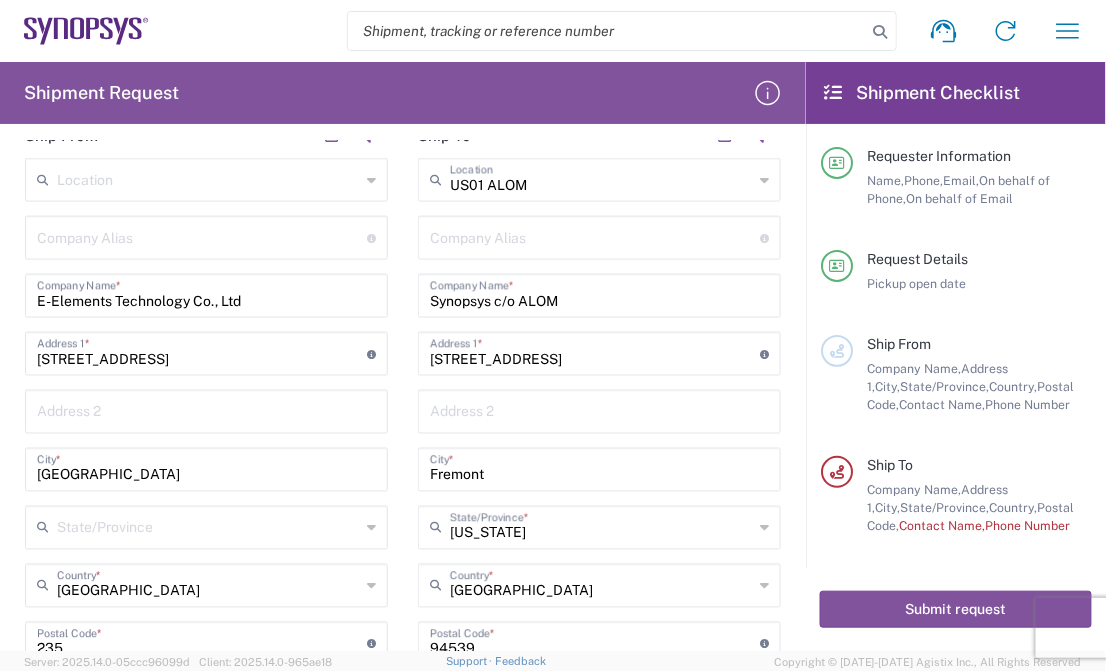 click on "[STREET_ADDRESS]" at bounding box center [202, 352] 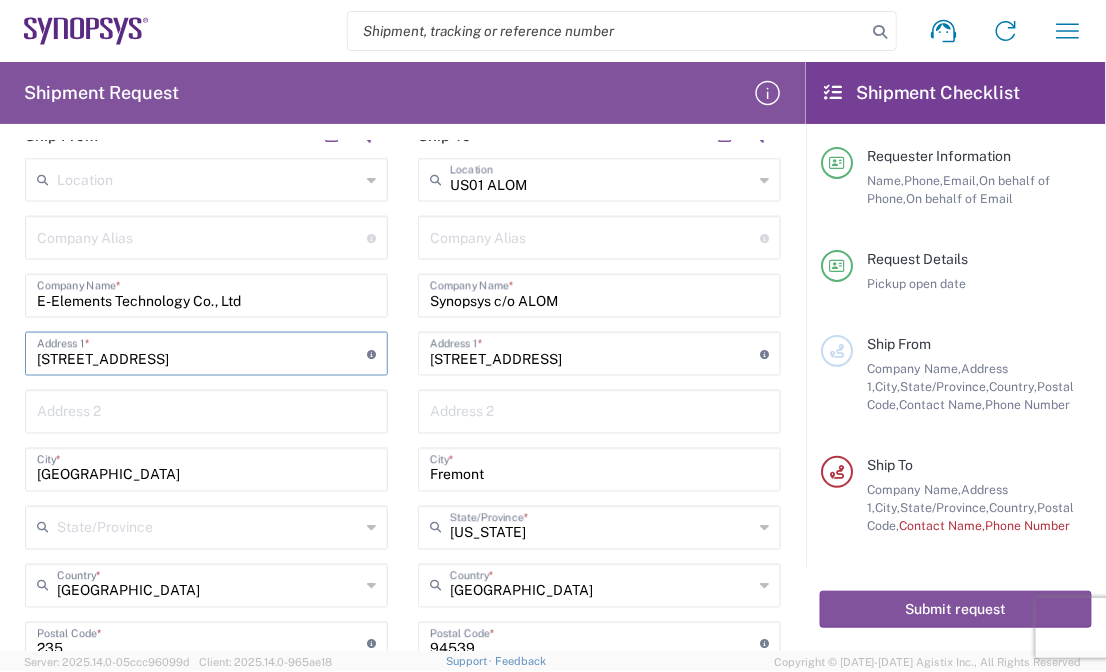 drag, startPoint x: 38, startPoint y: 357, endPoint x: 395, endPoint y: 362, distance: 357.035 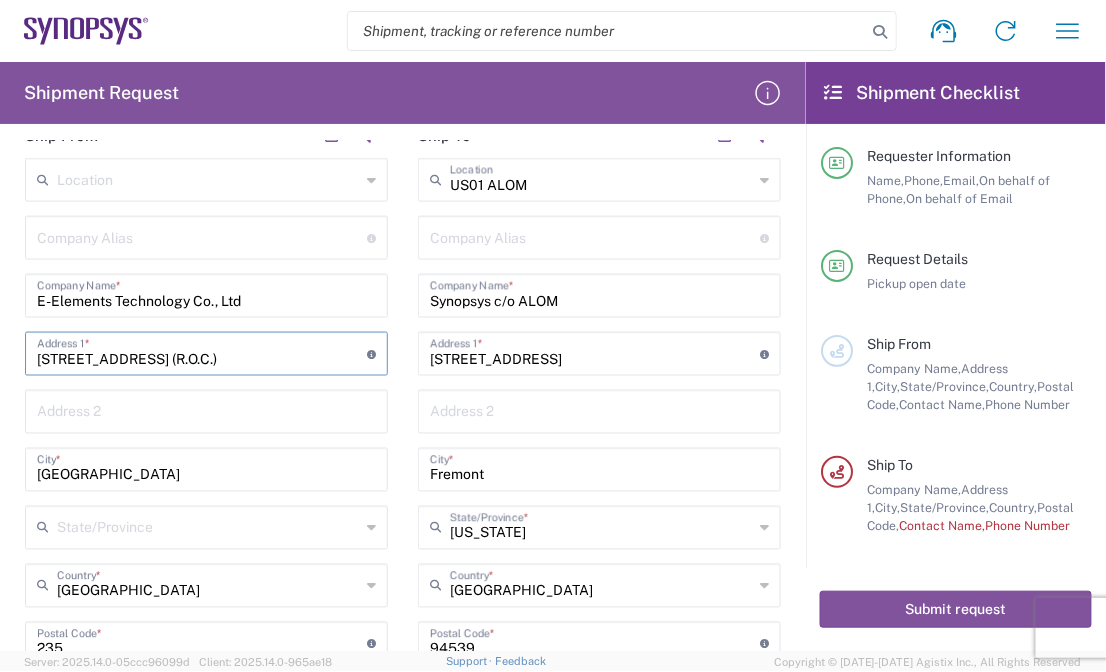 scroll, scrollTop: 0, scrollLeft: 159, axis: horizontal 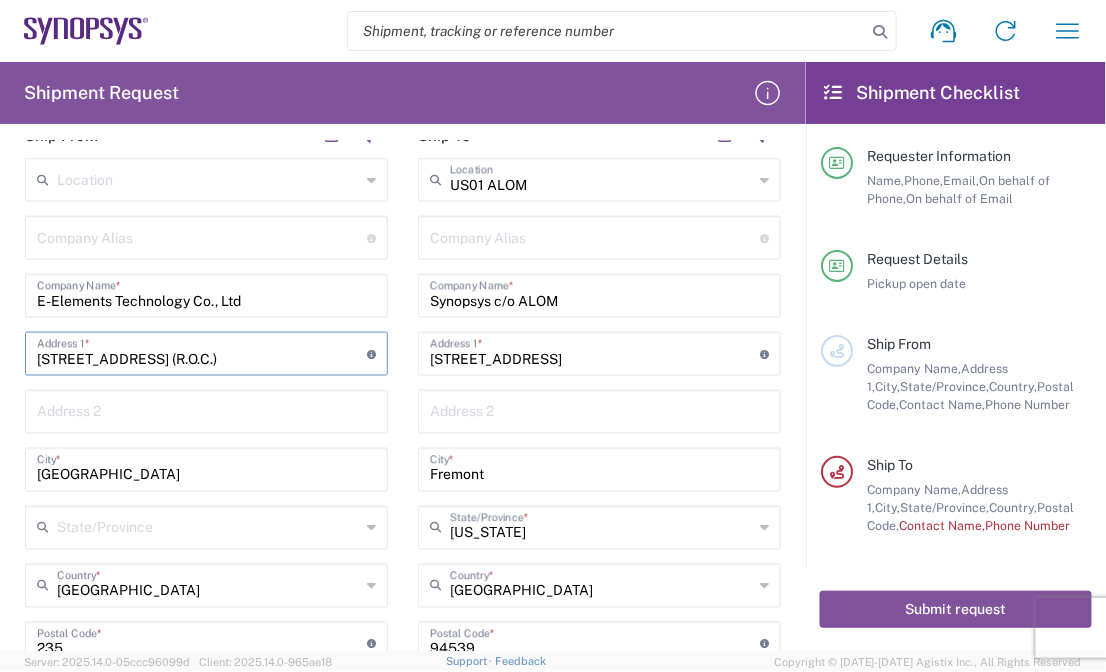 drag, startPoint x: 165, startPoint y: 358, endPoint x: 397, endPoint y: 366, distance: 232.1379 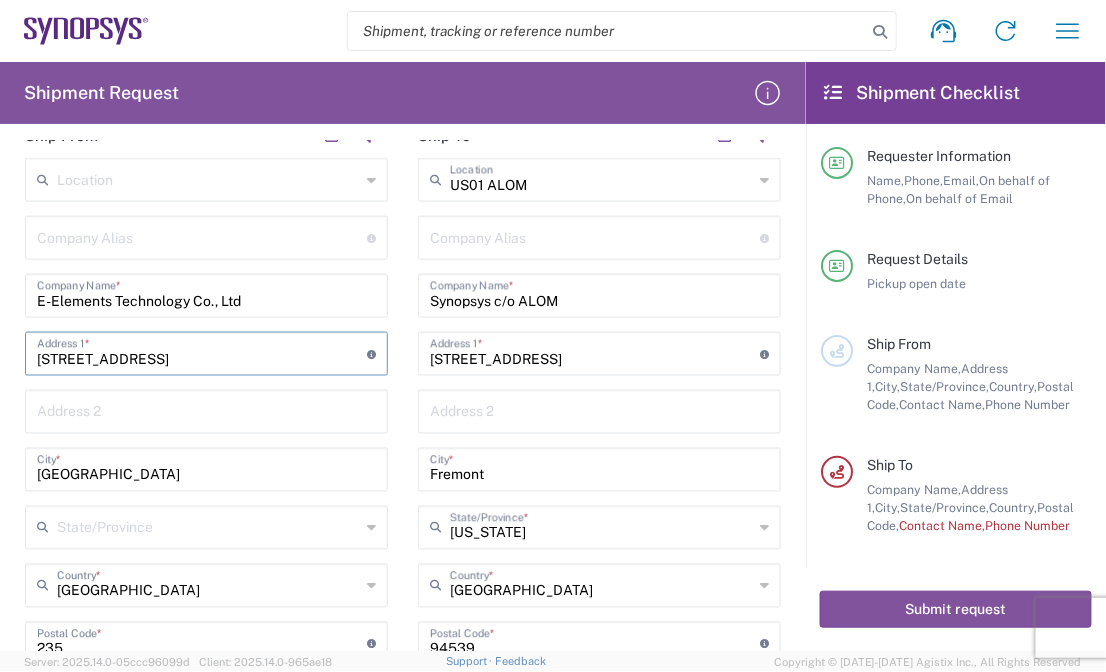 scroll, scrollTop: 0, scrollLeft: 0, axis: both 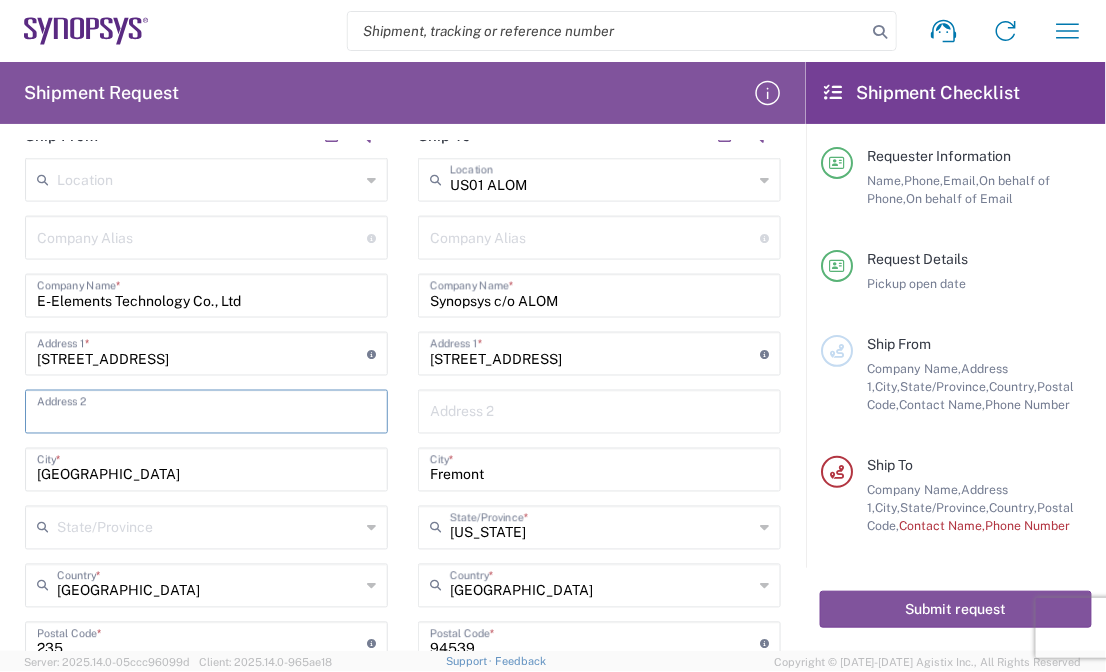 click at bounding box center [206, 410] 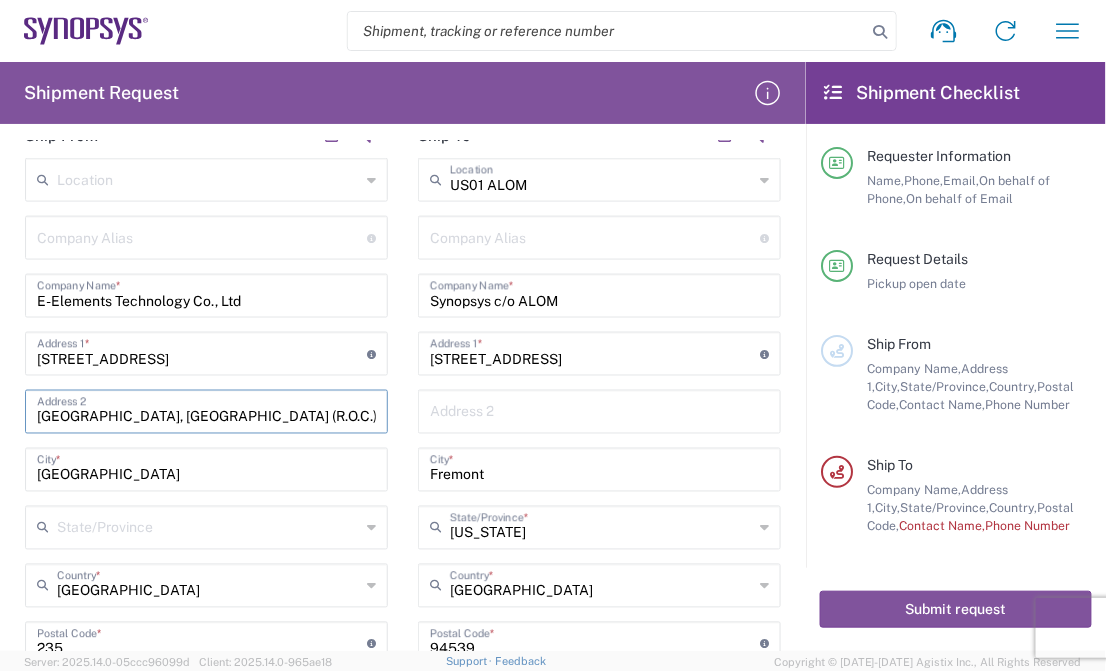 type on "[GEOGRAPHIC_DATA], [GEOGRAPHIC_DATA] (R.O.C.)" 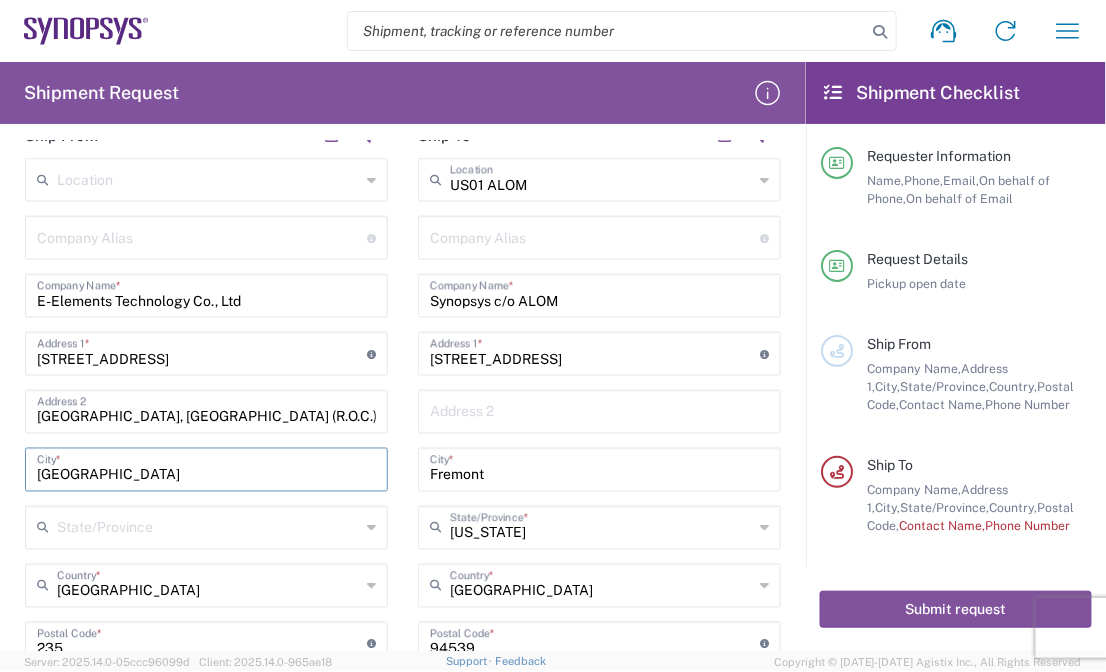 click on "[GEOGRAPHIC_DATA]" at bounding box center [206, 468] 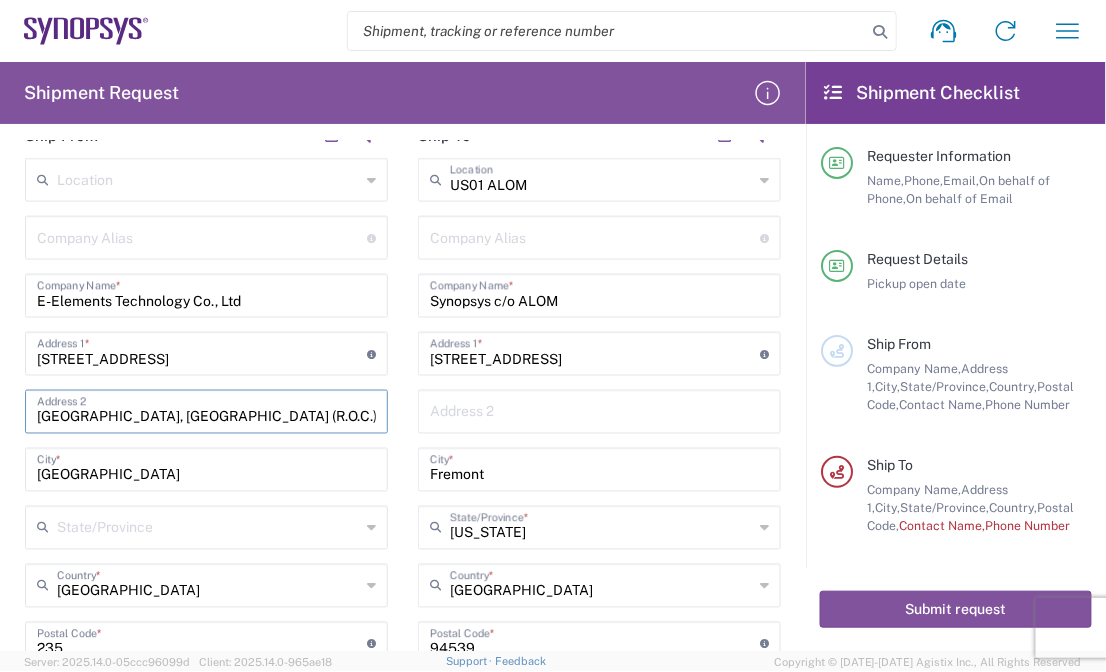 drag, startPoint x: 105, startPoint y: 415, endPoint x: -2, endPoint y: 415, distance: 107 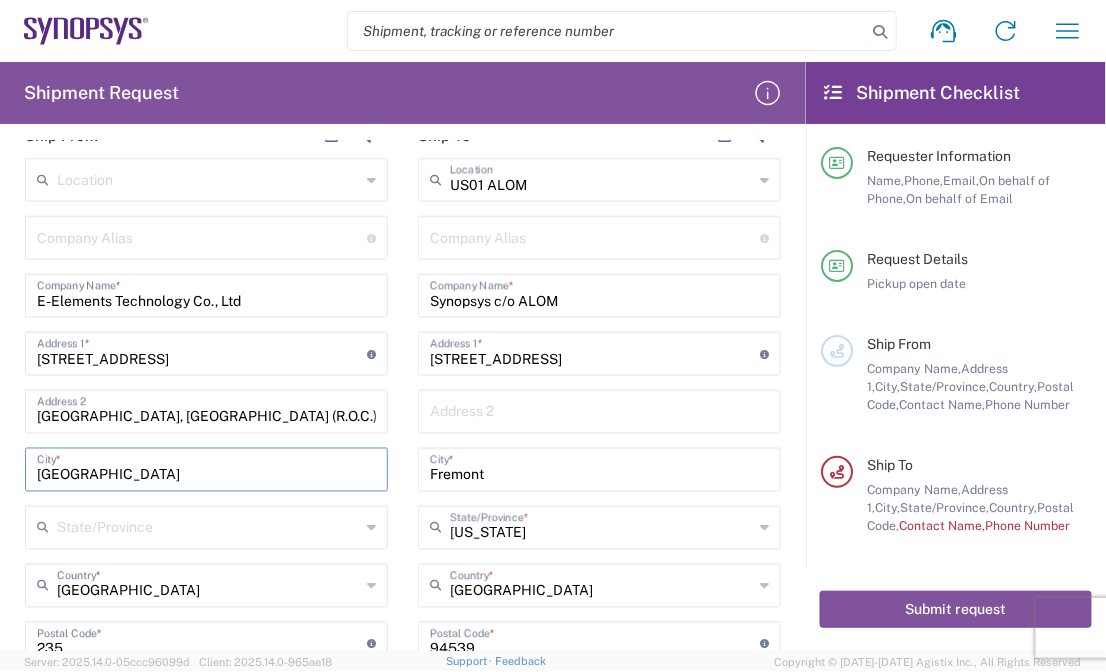 drag, startPoint x: 151, startPoint y: 474, endPoint x: -2, endPoint y: 436, distance: 157.64835 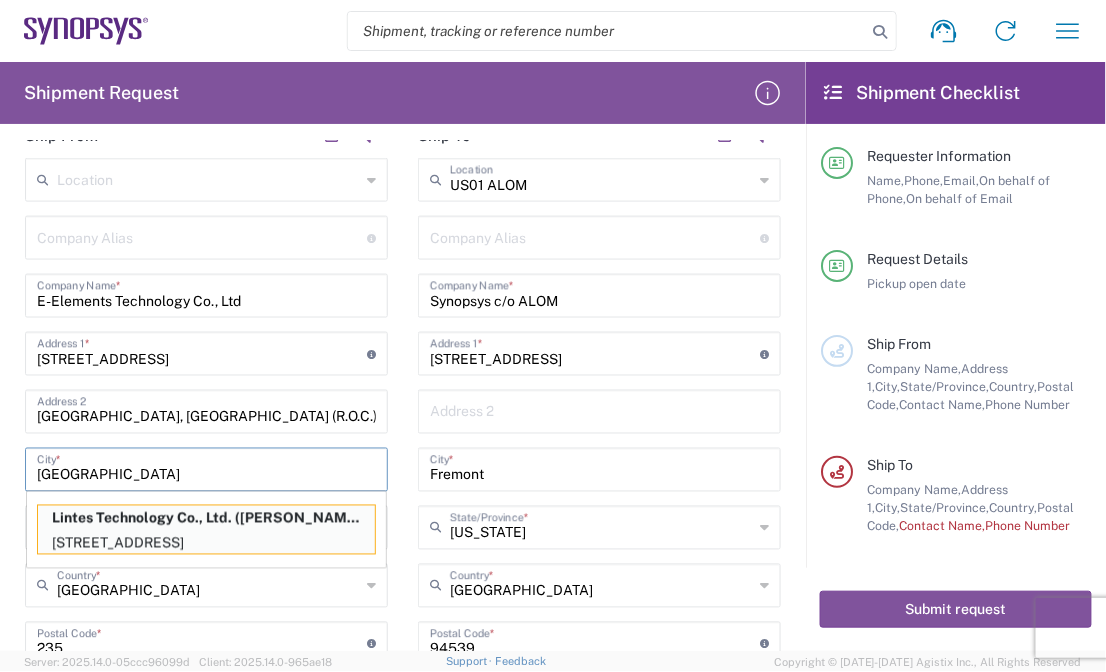 type on "[GEOGRAPHIC_DATA]" 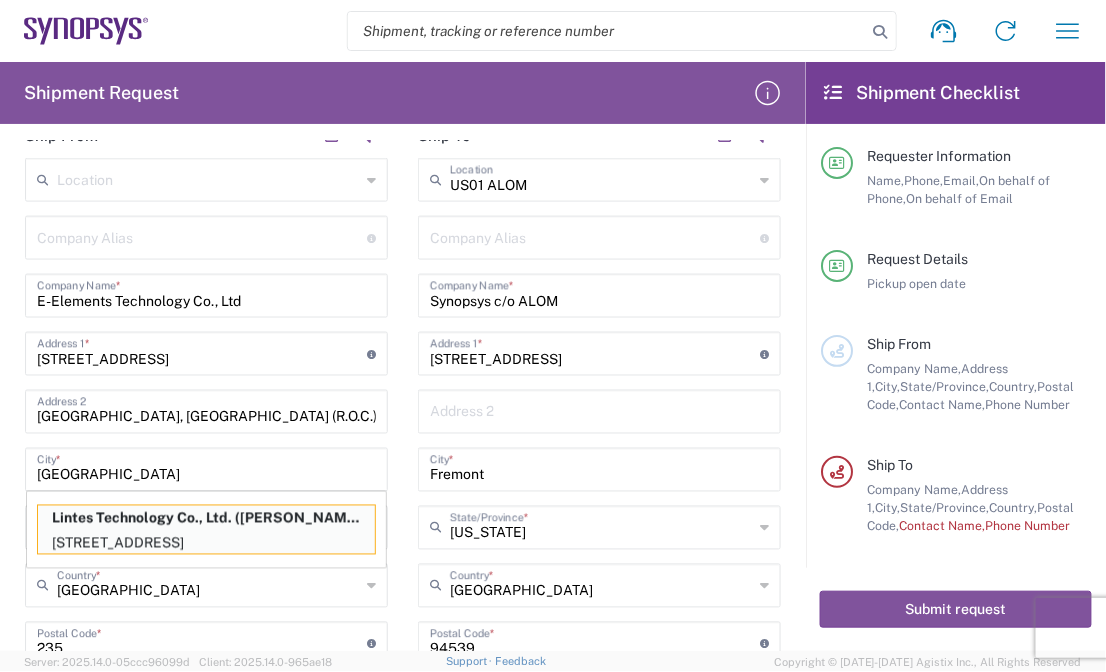 click on "Location  [GEOGRAPHIC_DATA] DE04 Agrate Brianza IT01 [GEOGRAPHIC_DATA] DE02 [GEOGRAPHIC_DATA] [GEOGRAPHIC_DATA] [GEOGRAPHIC_DATA] [GEOGRAPHIC_DATA] [GEOGRAPHIC_DATA] RMZ IN01 [GEOGRAPHIC_DATA] RMZ IN02 [GEOGRAPHIC_DATA] RMZ IN08 [GEOGRAPHIC_DATA] RMZ IN25 [GEOGRAPHIC_DATA] RMZ IN33 [GEOGRAPHIC_DATA] RMZ IN37 [GEOGRAPHIC_DATA] RMZ IN47 [GEOGRAPHIC_DATA] SIG IN32 [GEOGRAPHIC_DATA] SIG IN7D [GEOGRAPHIC_DATA] [GEOGRAPHIC_DATA] [GEOGRAPHIC_DATA] [GEOGRAPHIC_DATA] [GEOGRAPHIC_DATA] [GEOGRAPHIC_DATA] [GEOGRAPHIC_DATA] [GEOGRAPHIC_DATA] [GEOGRAPHIC_DATA] [GEOGRAPHIC_DATA] [GEOGRAPHIC_DATA] DE21 [GEOGRAPHIC_DATA] [GEOGRAPHIC_DATA] [GEOGRAPHIC_DATA] IN68 [GEOGRAPHIC_DATA] [GEOGRAPHIC_DATA] [GEOGRAPHIC_DATA] [GEOGRAPHIC_DATA] [GEOGRAPHIC_DATA] [GEOGRAPHIC_DATA] [GEOGRAPHIC_DATA] [GEOGRAPHIC_DATA] [GEOGRAPHIC_DATA] [GEOGRAPHIC_DATA] [GEOGRAPHIC_DATA] [GEOGRAPHIC_DATA] [GEOGRAPHIC_DATA] [GEOGRAPHIC_DATA] [GEOGRAPHIC_DATA] [GEOGRAPHIC_DATA] [GEOGRAPHIC_DATA] [GEOGRAPHIC_DATA] [GEOGRAPHIC_DATA] [GEOGRAPHIC_DATA] [GEOGRAPHIC_DATA][US_STATE] [GEOGRAPHIC_DATA] [GEOGRAPHIC_DATA] [GEOGRAPHIC_DATA] [GEOGRAPHIC_DATA] [GEOGRAPHIC_DATA] NL03 [GEOGRAPHIC_DATA] DE06 [GEOGRAPHIC_DATA] [GEOGRAPHIC_DATA] [GEOGRAPHIC_DATA] [GEOGRAPHIC_DATA] [GEOGRAPHIC_DATA] [GEOGRAPHIC_DATA][PERSON_NAME] [GEOGRAPHIC_DATA] [GEOGRAPHIC_DATA] AM10 [GEOGRAPHIC_DATA] [GEOGRAPHIC_DATA] [GEOGRAPHIC_DATA] [GEOGRAPHIC_DATA] [GEOGRAPHIC_DATA] [GEOGRAPHIC_DATA] Headquarters USSV [GEOGRAPHIC_DATA] US6L [GEOGRAPHIC_DATA] [GEOGRAPHIC_DATA] [GEOGRAPHIC_DATA] [GEOGRAPHIC_DATA] Hsinchu TW15 Hsinchu TW17 Hsinchu TW19 Hsinchu TW21 * * *" 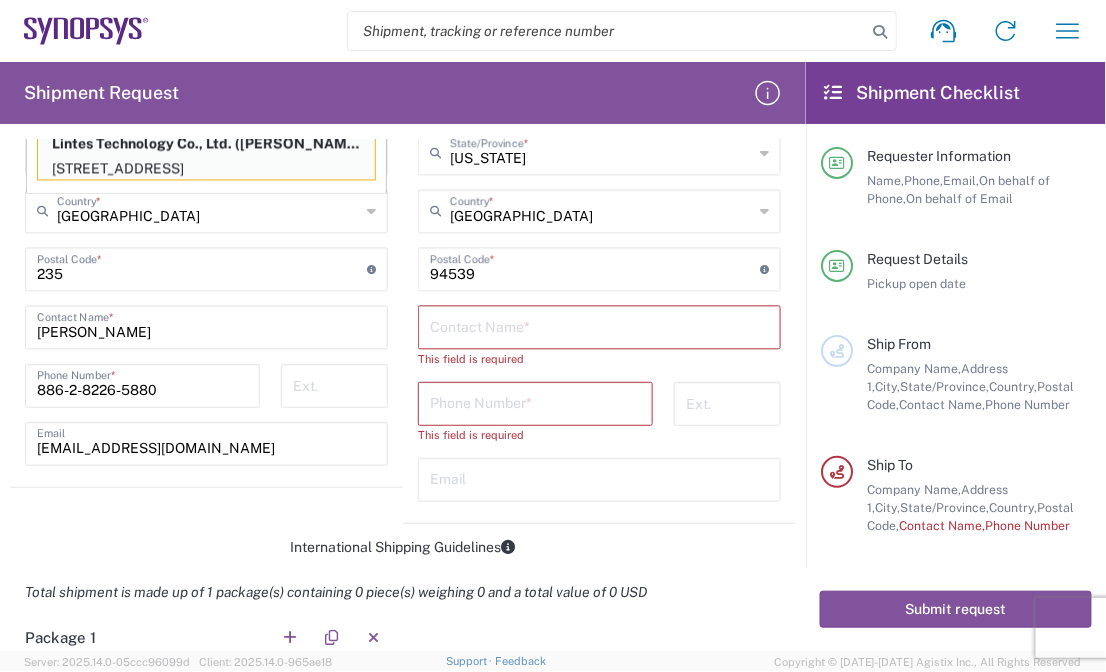 scroll, scrollTop: 1041, scrollLeft: 0, axis: vertical 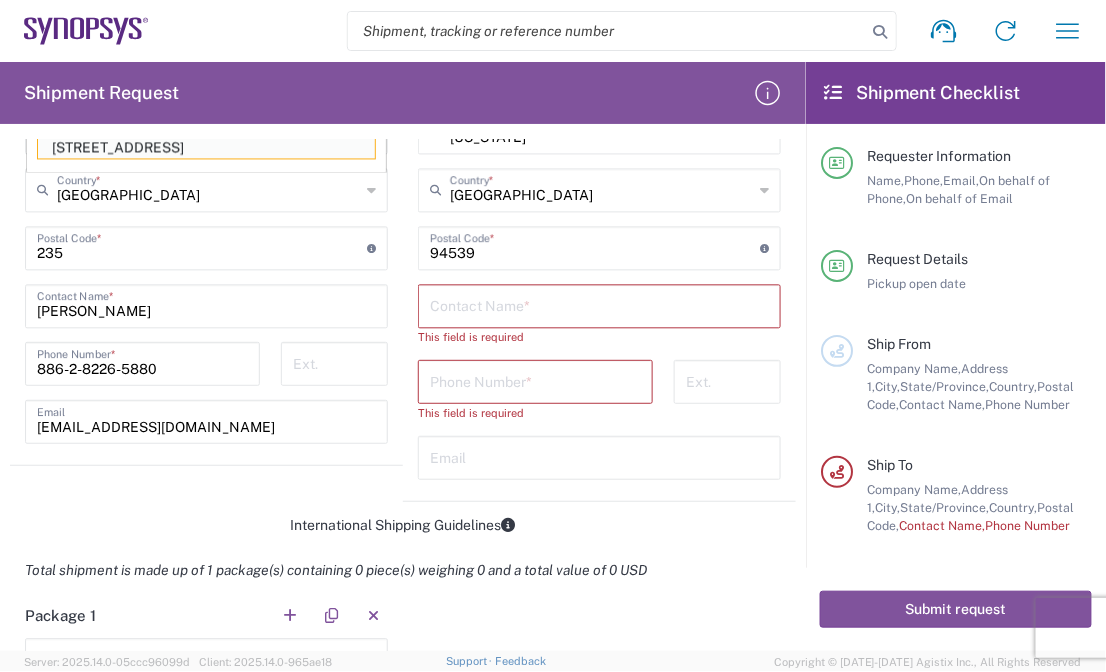 click on "Location  [GEOGRAPHIC_DATA] DE04 Agrate Brianza IT01 [GEOGRAPHIC_DATA] DE02 [GEOGRAPHIC_DATA] [GEOGRAPHIC_DATA] [GEOGRAPHIC_DATA] [GEOGRAPHIC_DATA] [GEOGRAPHIC_DATA] RMZ IN01 [GEOGRAPHIC_DATA] RMZ IN02 [GEOGRAPHIC_DATA] RMZ IN08 [GEOGRAPHIC_DATA] RMZ IN25 [GEOGRAPHIC_DATA] RMZ IN33 [GEOGRAPHIC_DATA] RMZ IN37 [GEOGRAPHIC_DATA] RMZ IN47 [GEOGRAPHIC_DATA] SIG IN32 [GEOGRAPHIC_DATA] SIG IN7D [GEOGRAPHIC_DATA] [GEOGRAPHIC_DATA] [GEOGRAPHIC_DATA] [GEOGRAPHIC_DATA] [GEOGRAPHIC_DATA] [GEOGRAPHIC_DATA] [GEOGRAPHIC_DATA] [GEOGRAPHIC_DATA] [GEOGRAPHIC_DATA] [GEOGRAPHIC_DATA] [GEOGRAPHIC_DATA] DE21 [GEOGRAPHIC_DATA] [GEOGRAPHIC_DATA] [GEOGRAPHIC_DATA] IN68 [GEOGRAPHIC_DATA] [GEOGRAPHIC_DATA] [GEOGRAPHIC_DATA] [GEOGRAPHIC_DATA] [GEOGRAPHIC_DATA] [GEOGRAPHIC_DATA] [GEOGRAPHIC_DATA] [GEOGRAPHIC_DATA] [GEOGRAPHIC_DATA] [GEOGRAPHIC_DATA] [GEOGRAPHIC_DATA] [GEOGRAPHIC_DATA] [GEOGRAPHIC_DATA] [GEOGRAPHIC_DATA] [GEOGRAPHIC_DATA] [GEOGRAPHIC_DATA] [GEOGRAPHIC_DATA] [GEOGRAPHIC_DATA] [GEOGRAPHIC_DATA] [GEOGRAPHIC_DATA] [GEOGRAPHIC_DATA][US_STATE] [GEOGRAPHIC_DATA] [GEOGRAPHIC_DATA] [GEOGRAPHIC_DATA] [GEOGRAPHIC_DATA] [GEOGRAPHIC_DATA] NL03 [GEOGRAPHIC_DATA] DE06 [GEOGRAPHIC_DATA] [GEOGRAPHIC_DATA] [GEOGRAPHIC_DATA] [GEOGRAPHIC_DATA] [GEOGRAPHIC_DATA] [GEOGRAPHIC_DATA][PERSON_NAME] [GEOGRAPHIC_DATA] [GEOGRAPHIC_DATA] AM10 [GEOGRAPHIC_DATA] [GEOGRAPHIC_DATA] [GEOGRAPHIC_DATA] [GEOGRAPHIC_DATA] [GEOGRAPHIC_DATA] [GEOGRAPHIC_DATA] Headquarters USSV [GEOGRAPHIC_DATA] US6L [GEOGRAPHIC_DATA] [GEOGRAPHIC_DATA] [GEOGRAPHIC_DATA] [GEOGRAPHIC_DATA] Hsinchu TW15 Hsinchu TW17 Hsinchu TW19 Hsinchu TW21 * * *" 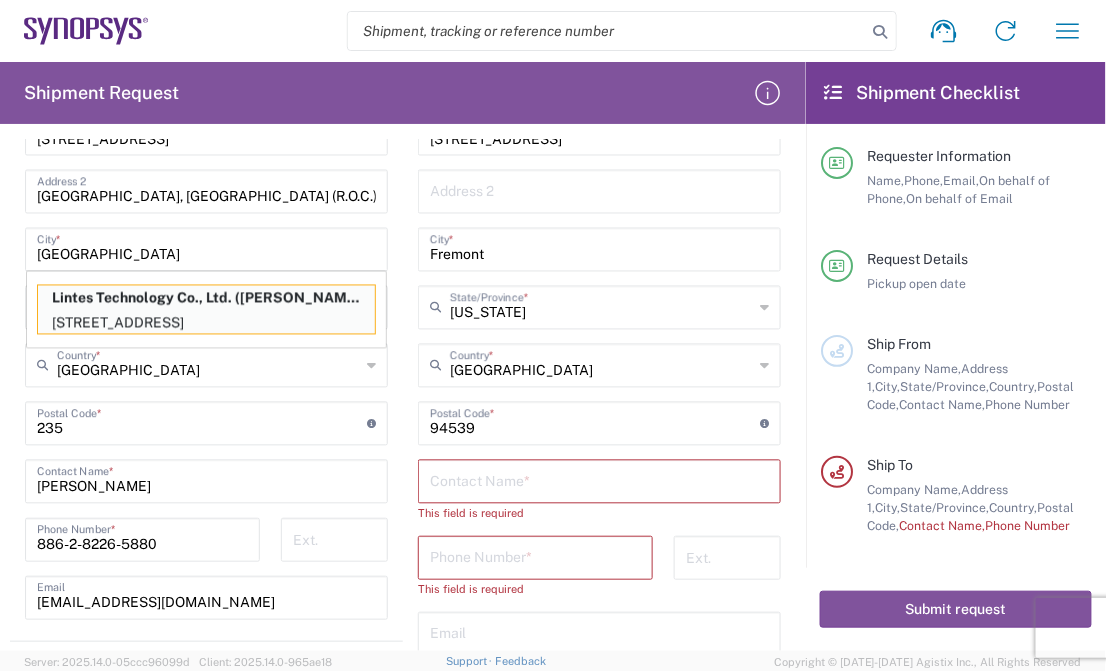 scroll, scrollTop: 861, scrollLeft: 0, axis: vertical 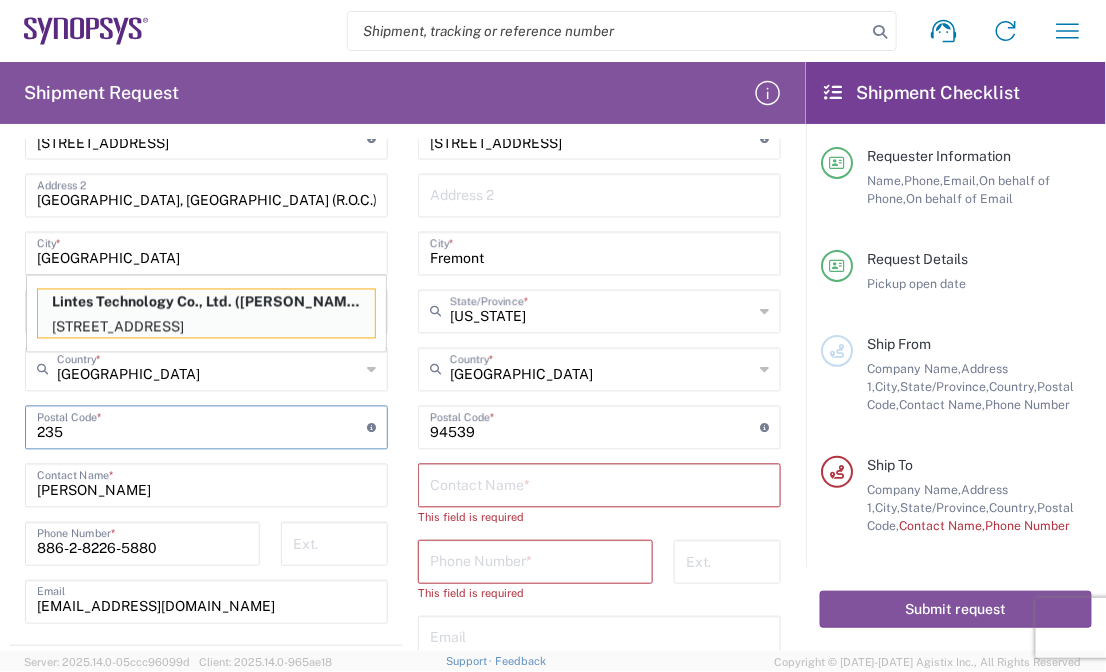 drag, startPoint x: 39, startPoint y: 411, endPoint x: 72, endPoint y: 411, distance: 33 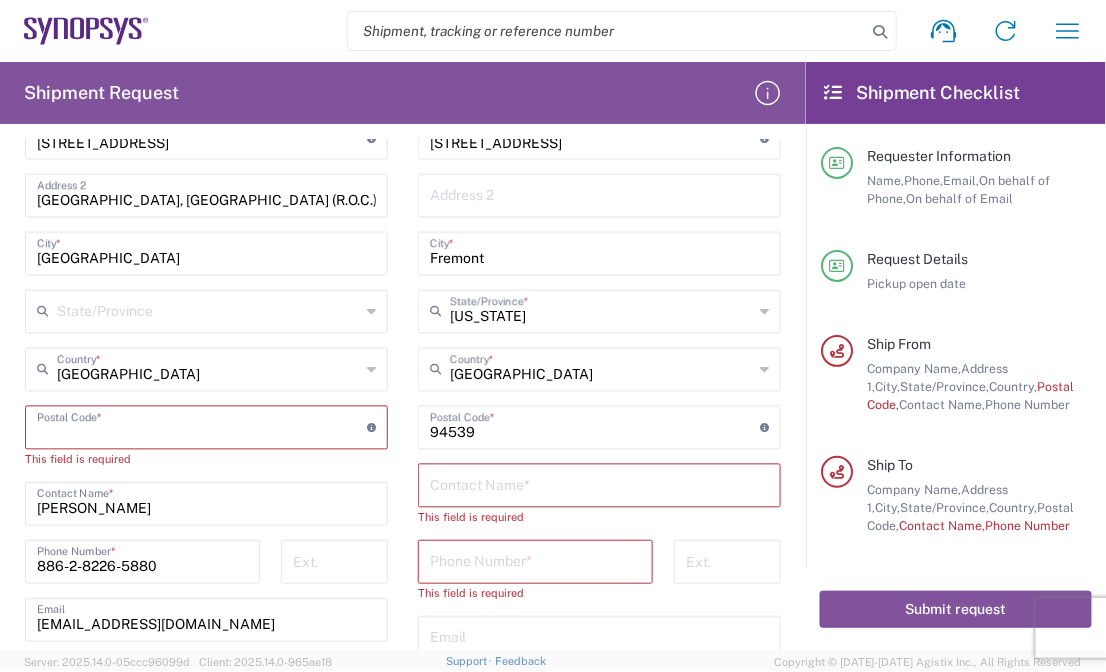 drag, startPoint x: 36, startPoint y: 412, endPoint x: 88, endPoint y: 415, distance: 52.086468 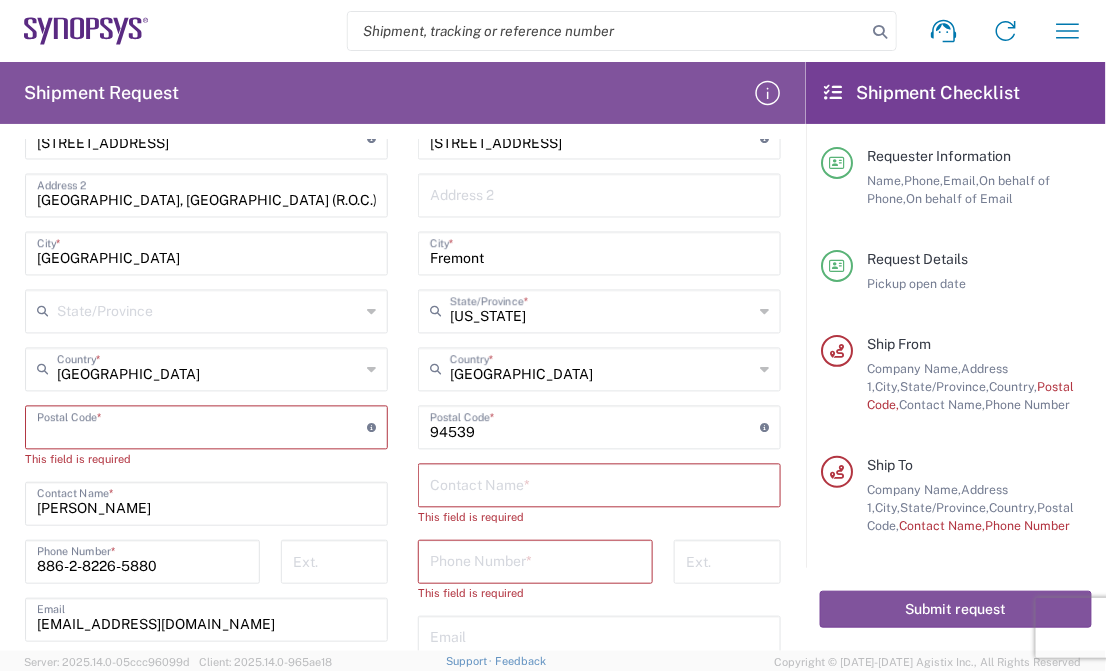 click at bounding box center [202, 426] 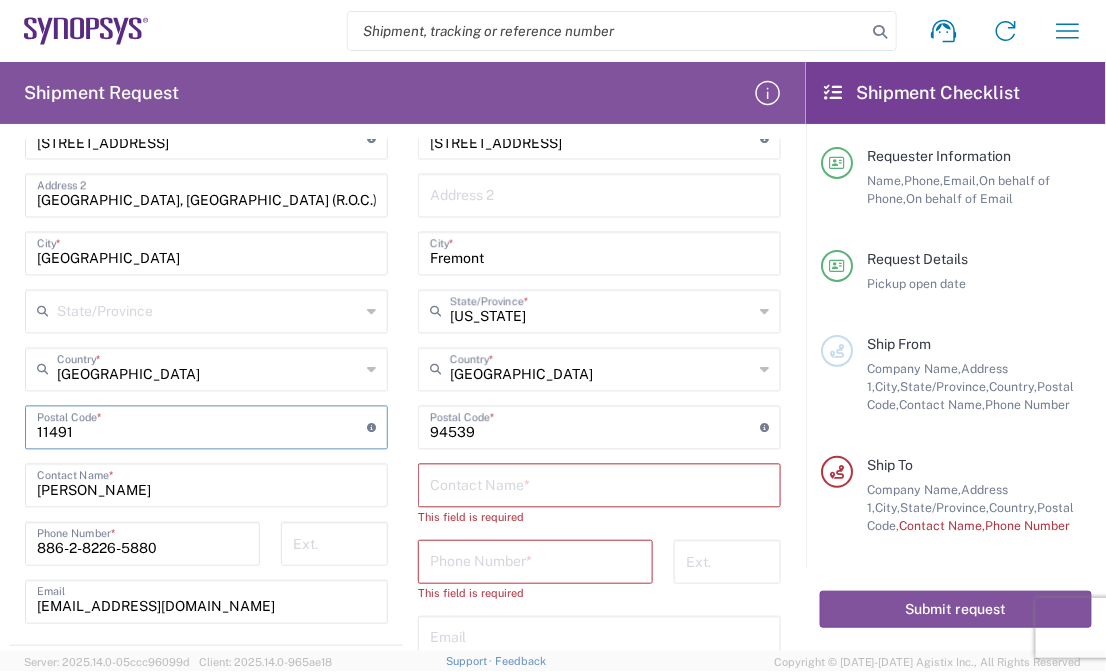 type on "11491" 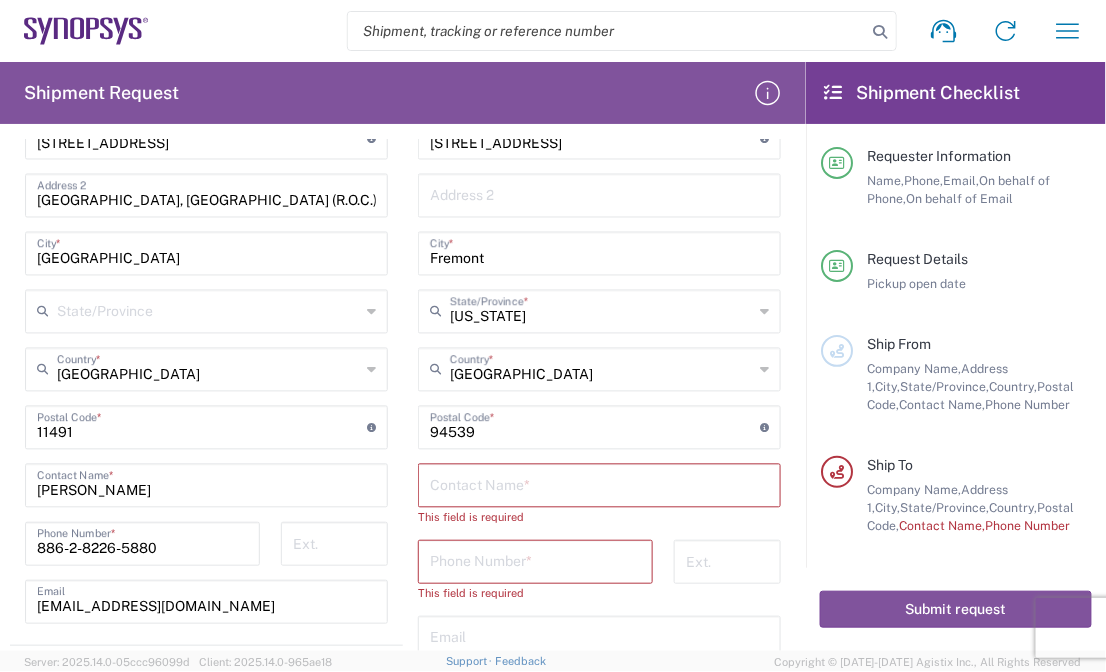 click on "[PERSON_NAME]  Contact Name  *" 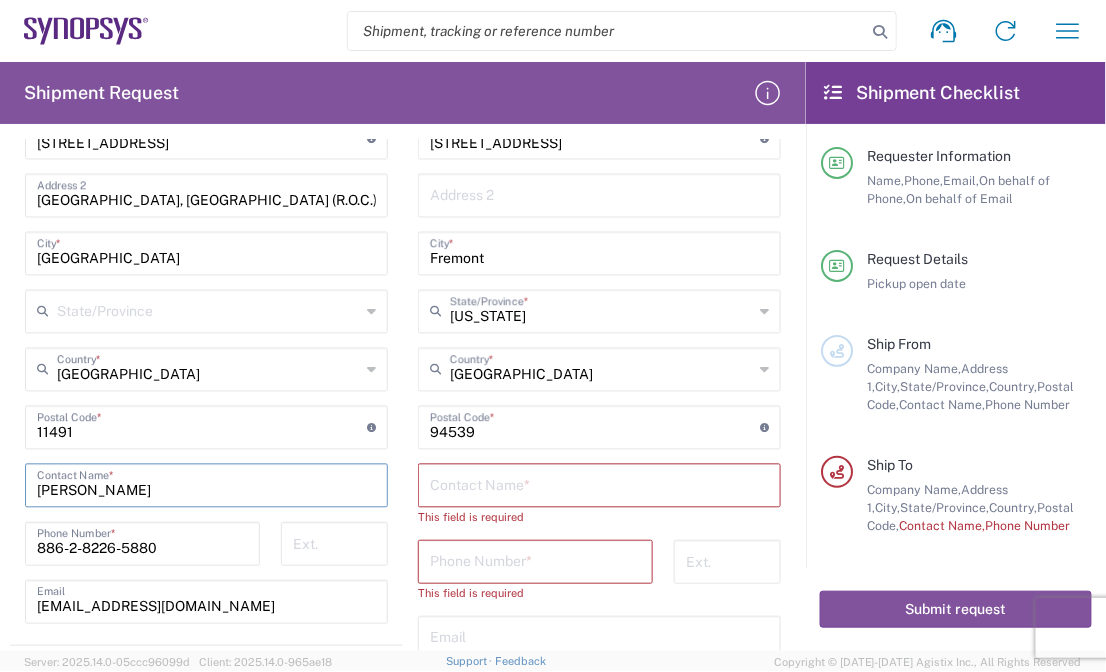 drag, startPoint x: 146, startPoint y: 489, endPoint x: -2, endPoint y: 464, distance: 150.09663 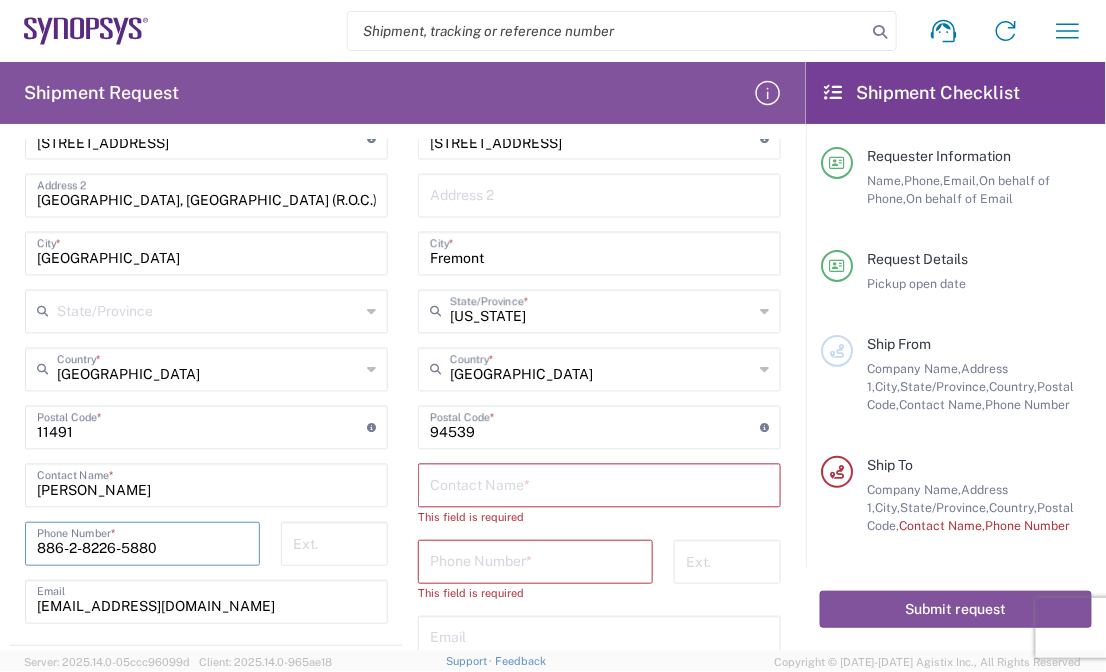 drag, startPoint x: 169, startPoint y: 545, endPoint x: -2, endPoint y: 540, distance: 171.07309 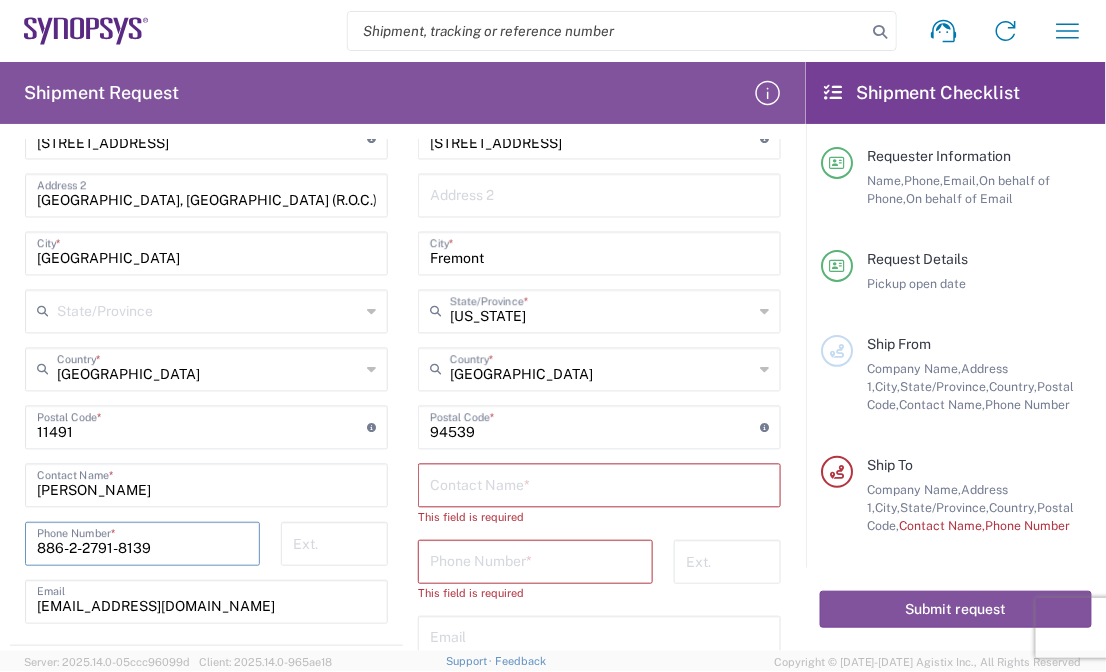 type on "886-2-2791-8139" 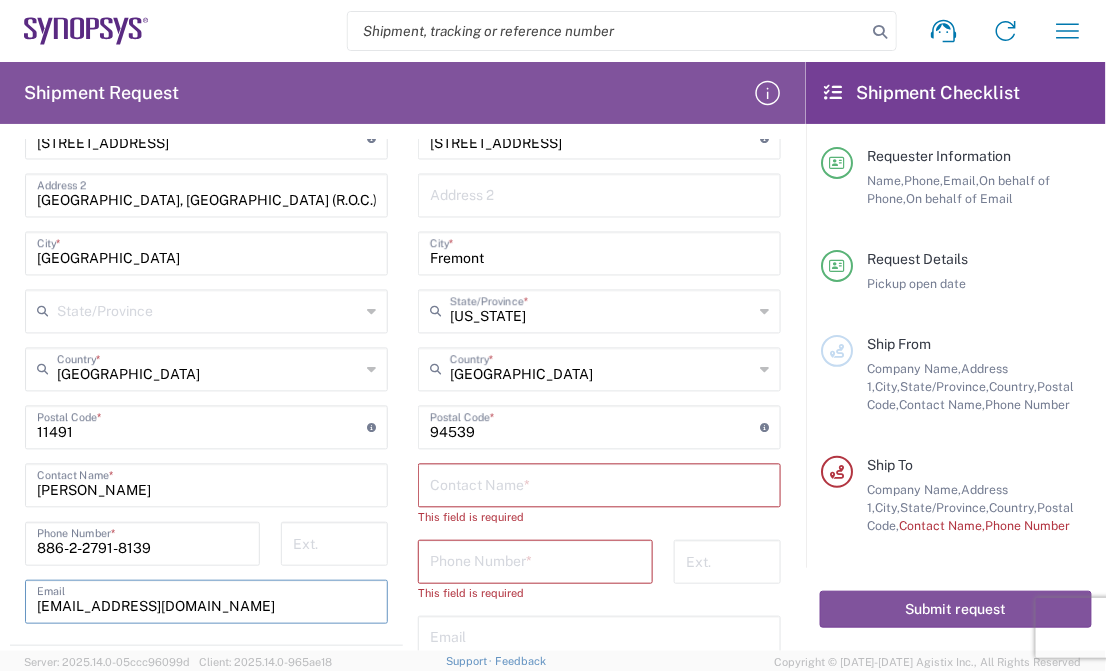 drag, startPoint x: 247, startPoint y: 605, endPoint x: -2, endPoint y: 582, distance: 250.06 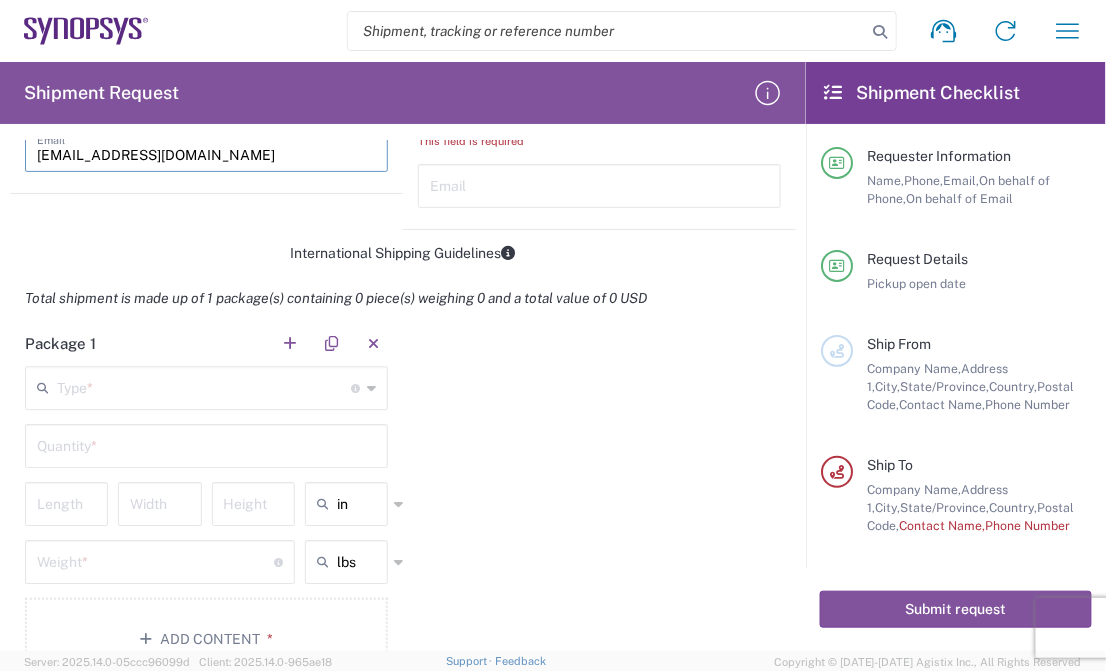 scroll, scrollTop: 1318, scrollLeft: 0, axis: vertical 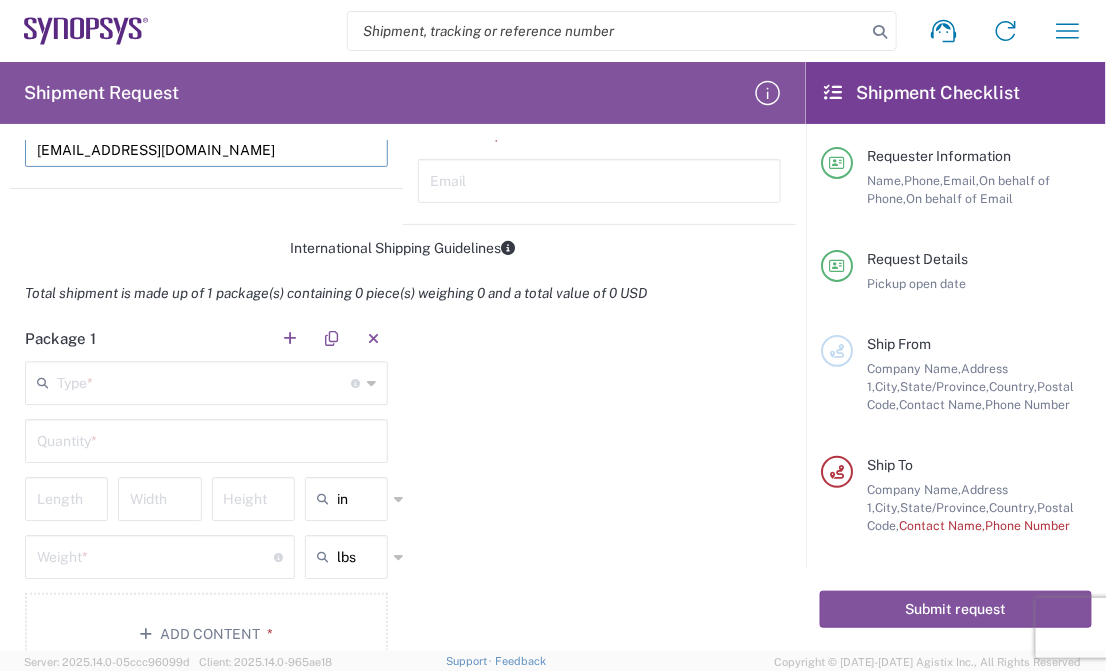 type on "[EMAIL_ADDRESS][DOMAIN_NAME]" 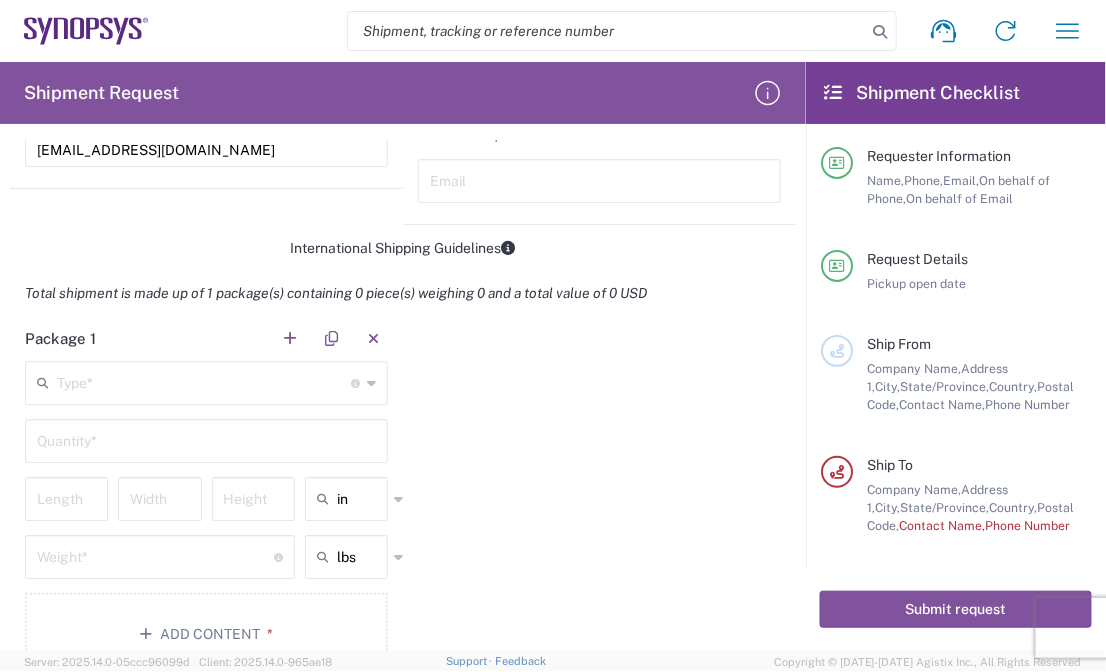 drag, startPoint x: 517, startPoint y: 385, endPoint x: 553, endPoint y: 373, distance: 37.94733 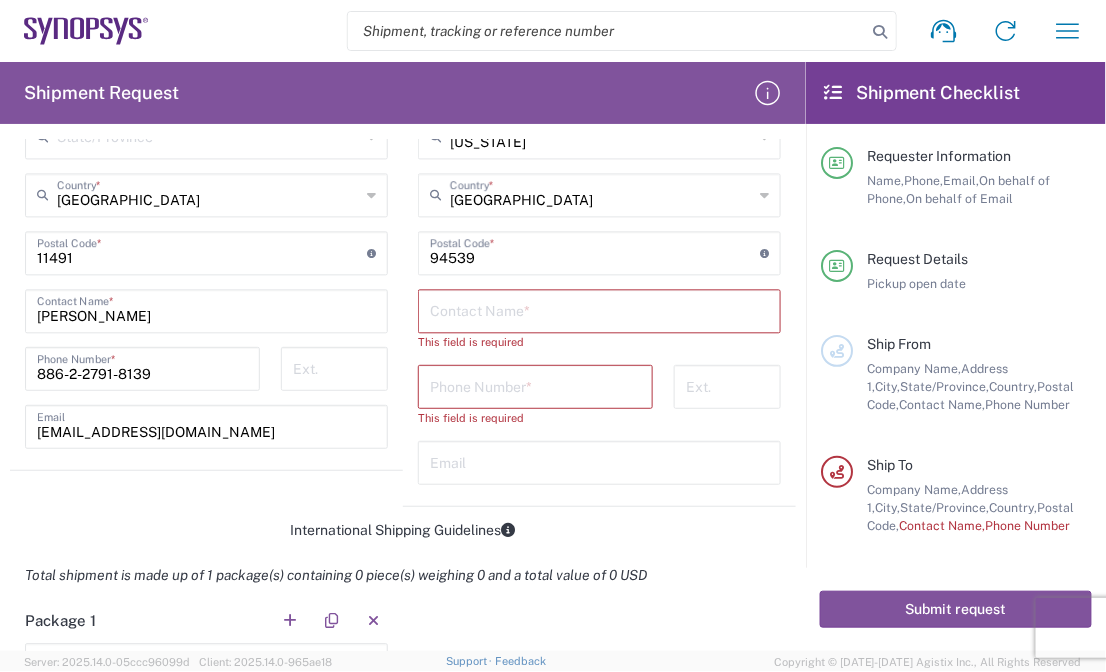 scroll, scrollTop: 952, scrollLeft: 0, axis: vertical 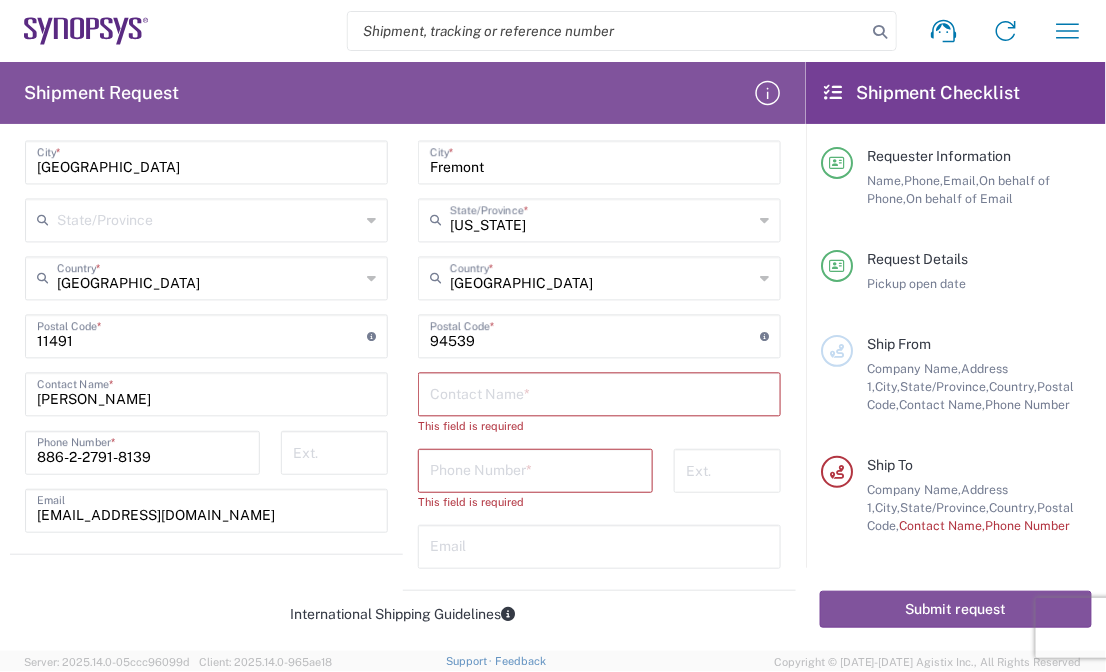 click at bounding box center (599, 393) 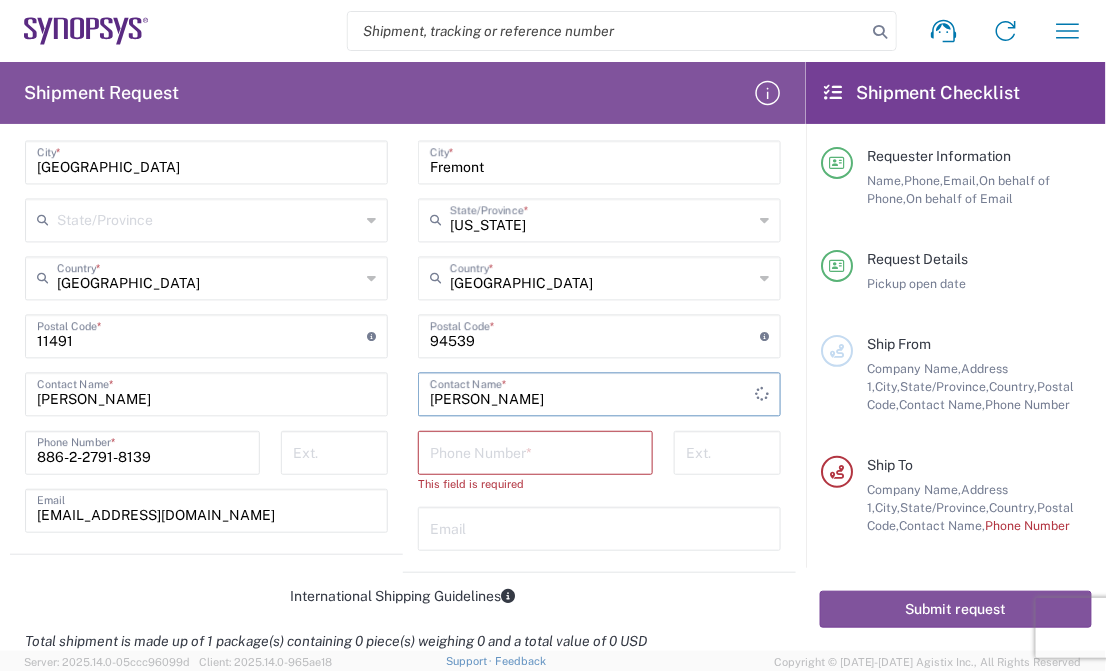 type on "[PERSON_NAME]" 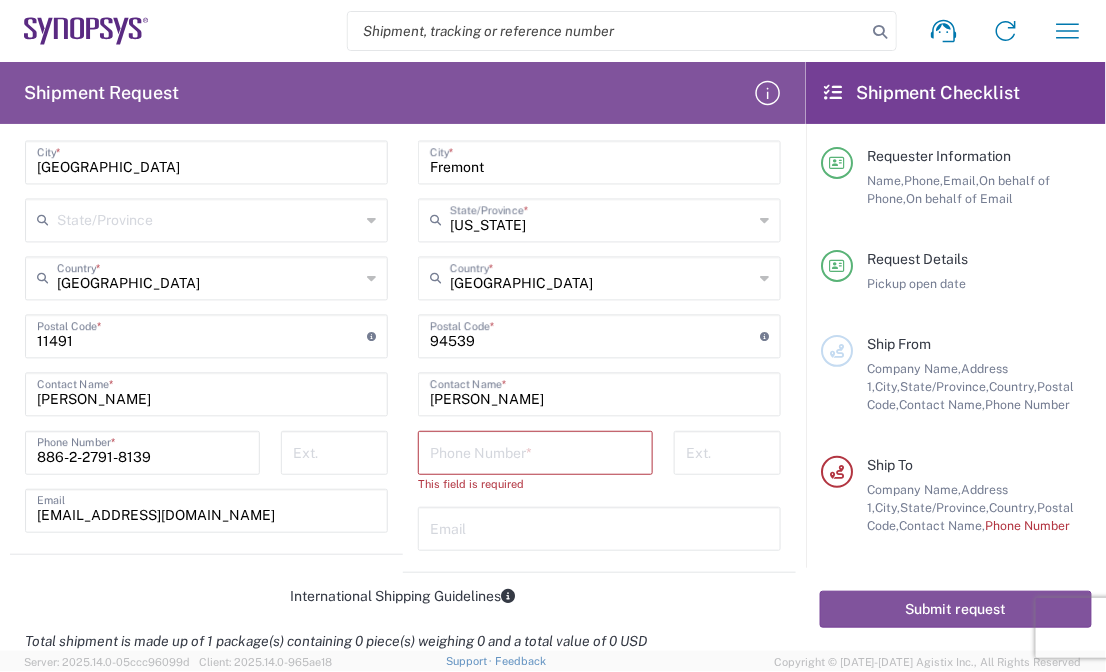 drag, startPoint x: 429, startPoint y: 507, endPoint x: 441, endPoint y: 521, distance: 18.439089 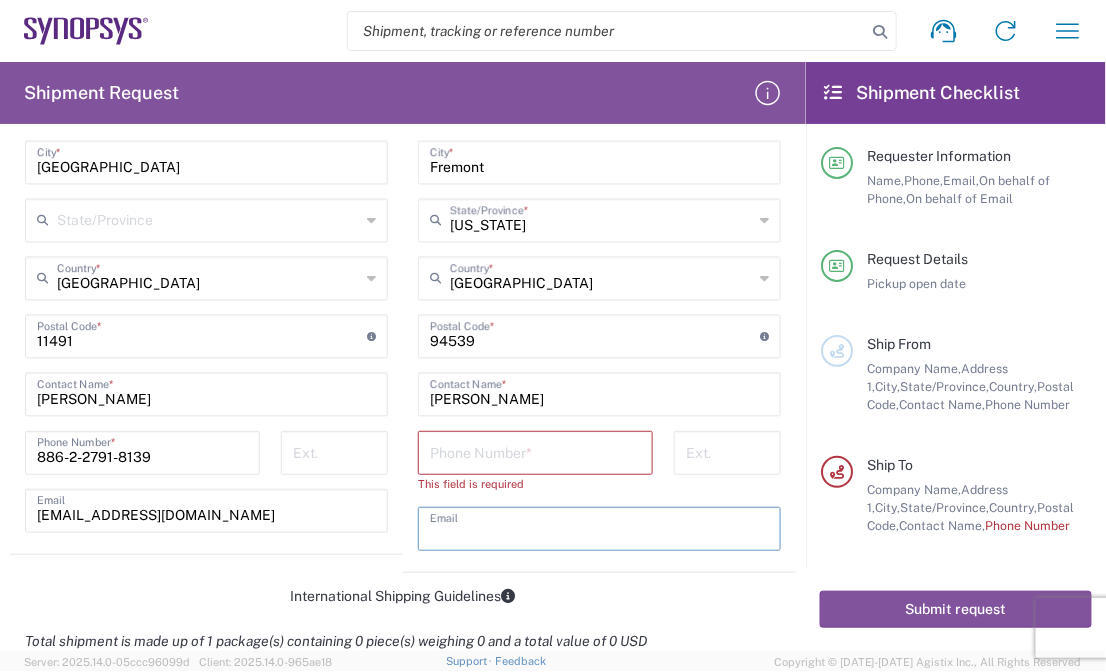 click at bounding box center (599, 527) 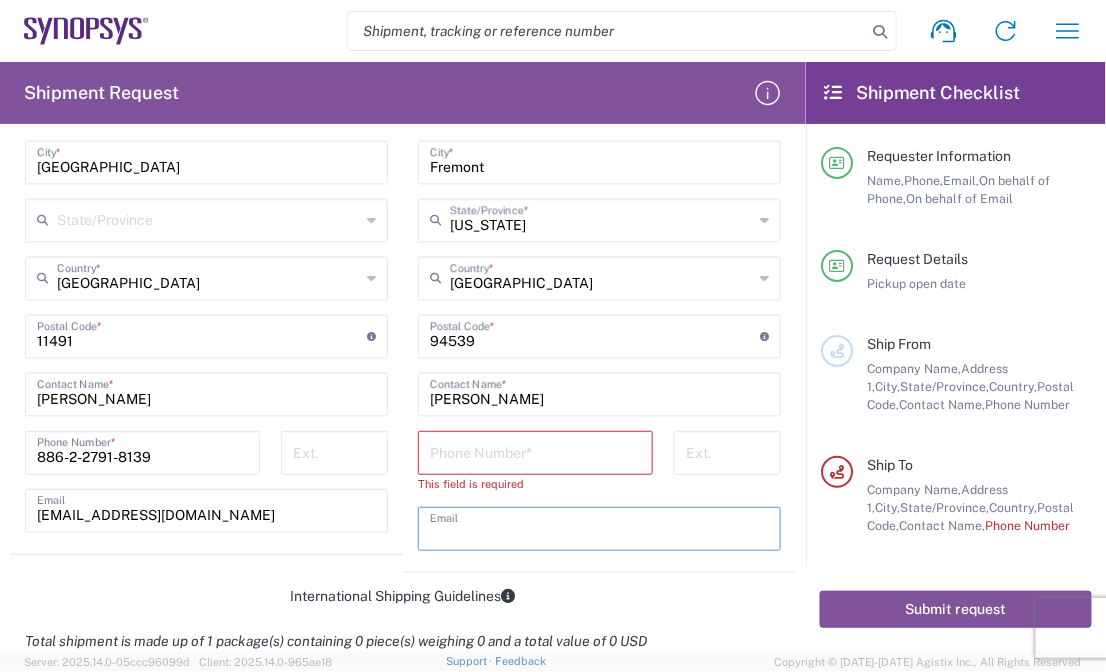 paste on "[EMAIL_ADDRESS][DOMAIN_NAME]" 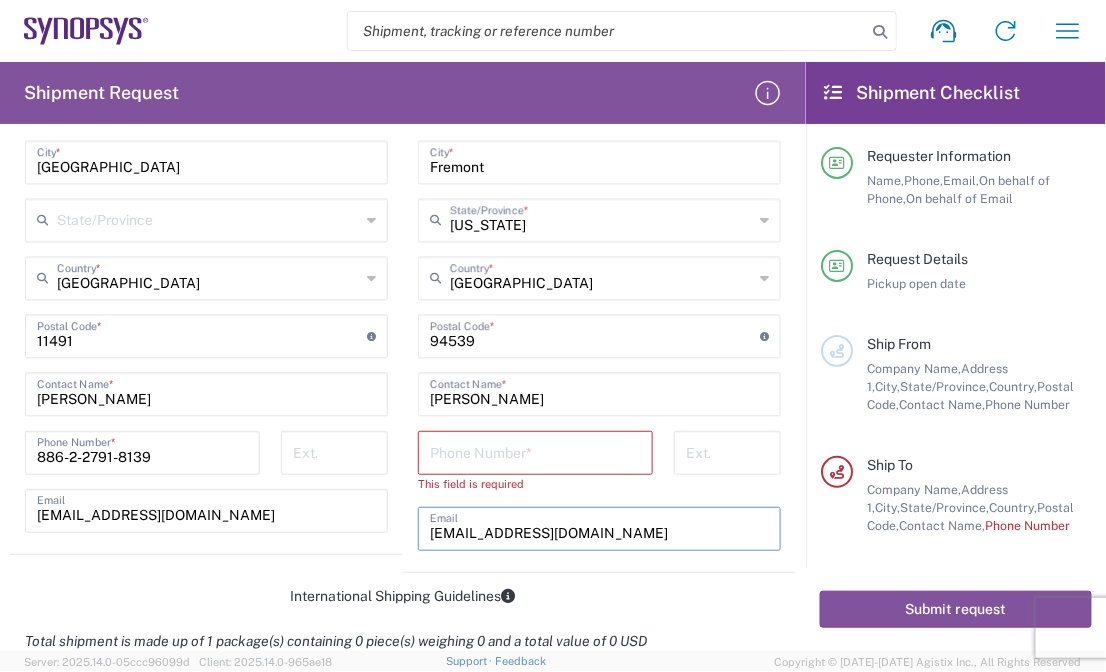 type on "[EMAIL_ADDRESS][DOMAIN_NAME]" 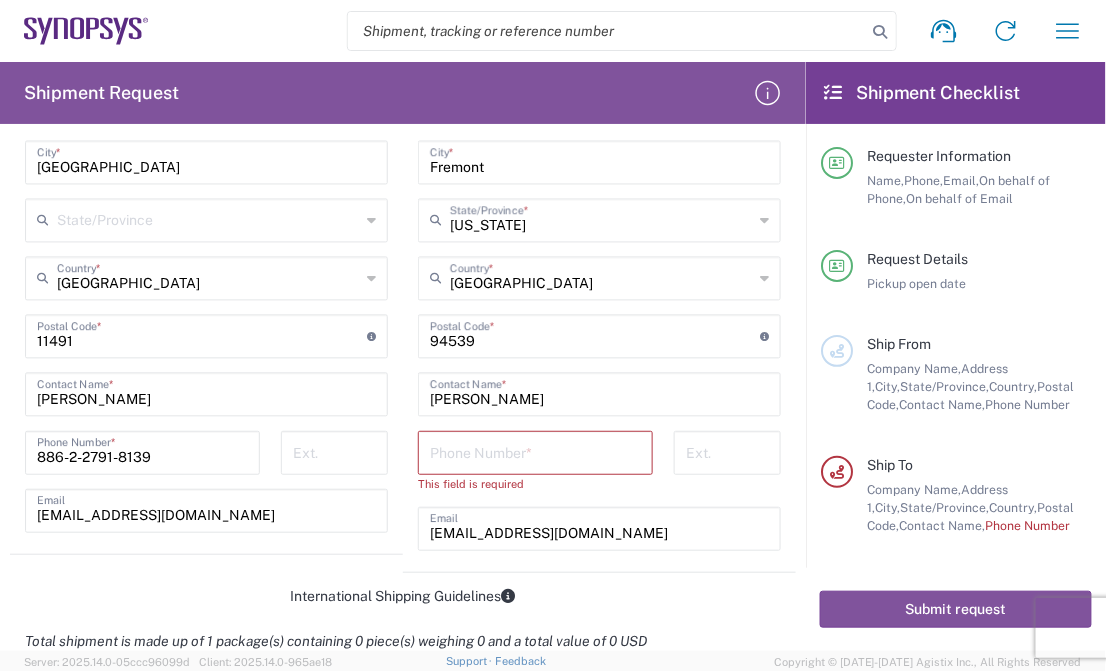 click on "This field is required" 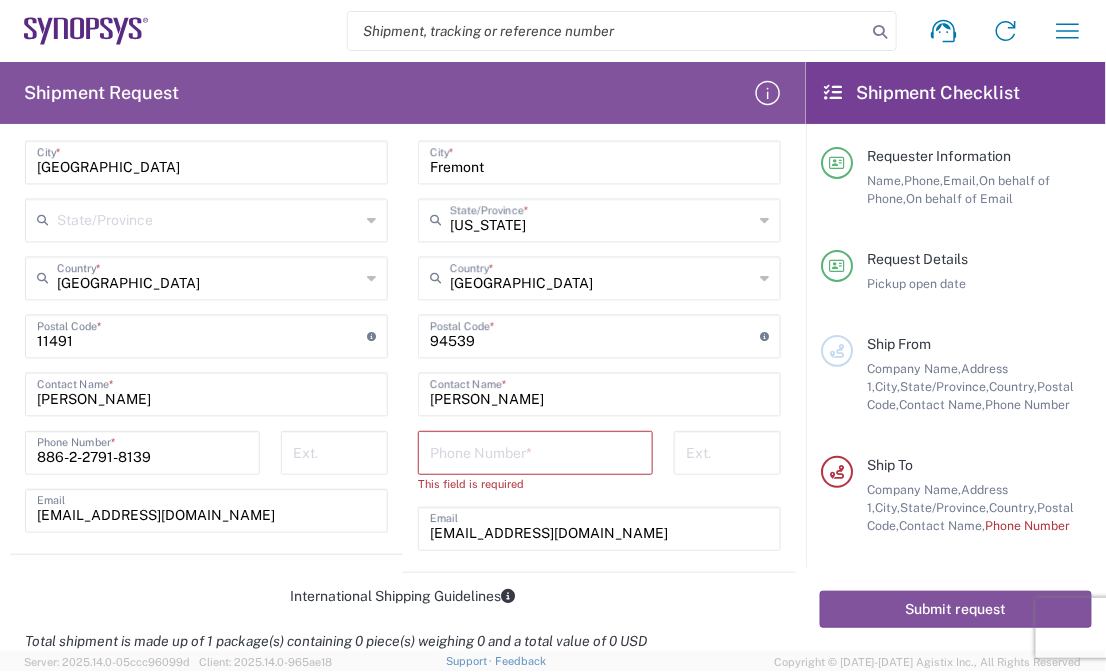 click at bounding box center (535, 451) 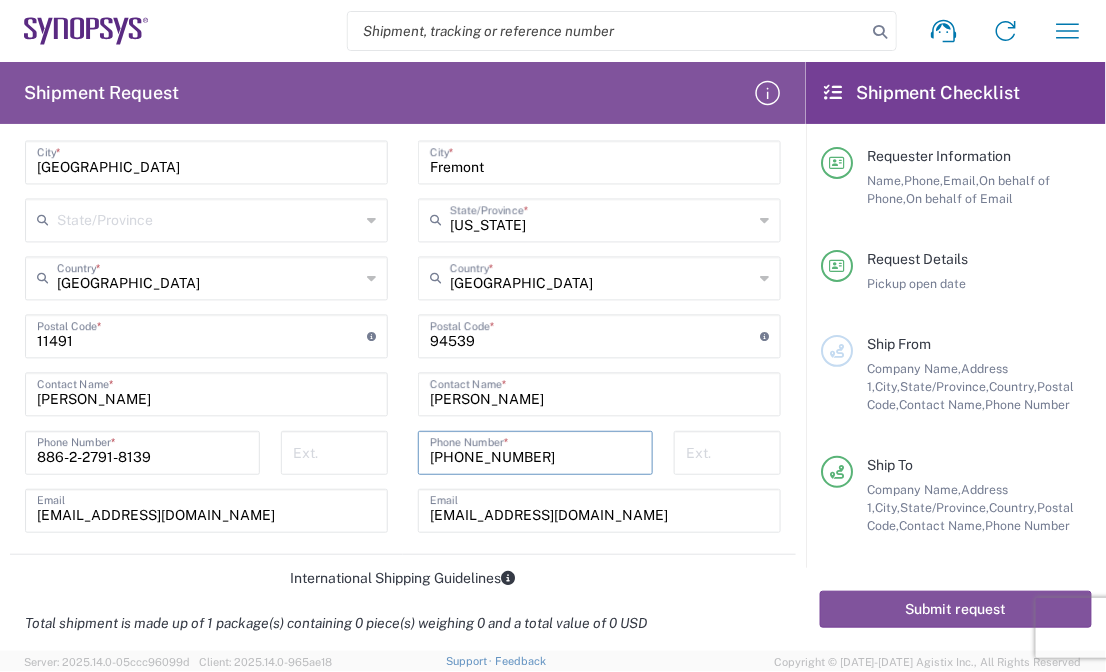 drag, startPoint x: 547, startPoint y: 455, endPoint x: 404, endPoint y: 463, distance: 143.2236 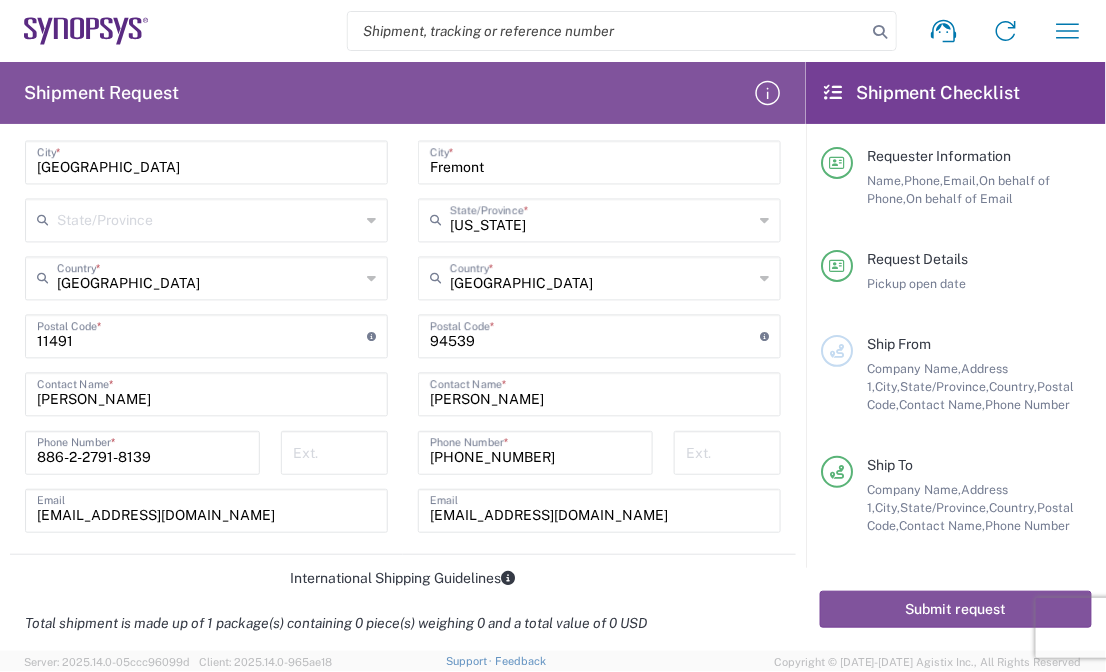 click on "[PERSON_NAME]  Contact Name  *" 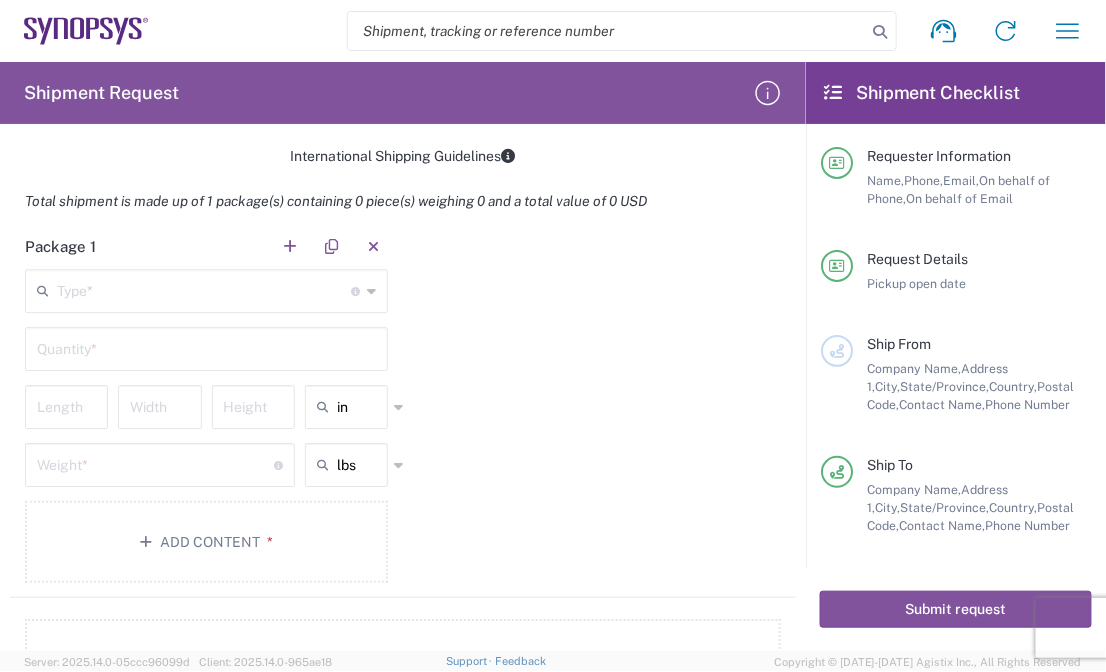scroll, scrollTop: 1383, scrollLeft: 0, axis: vertical 